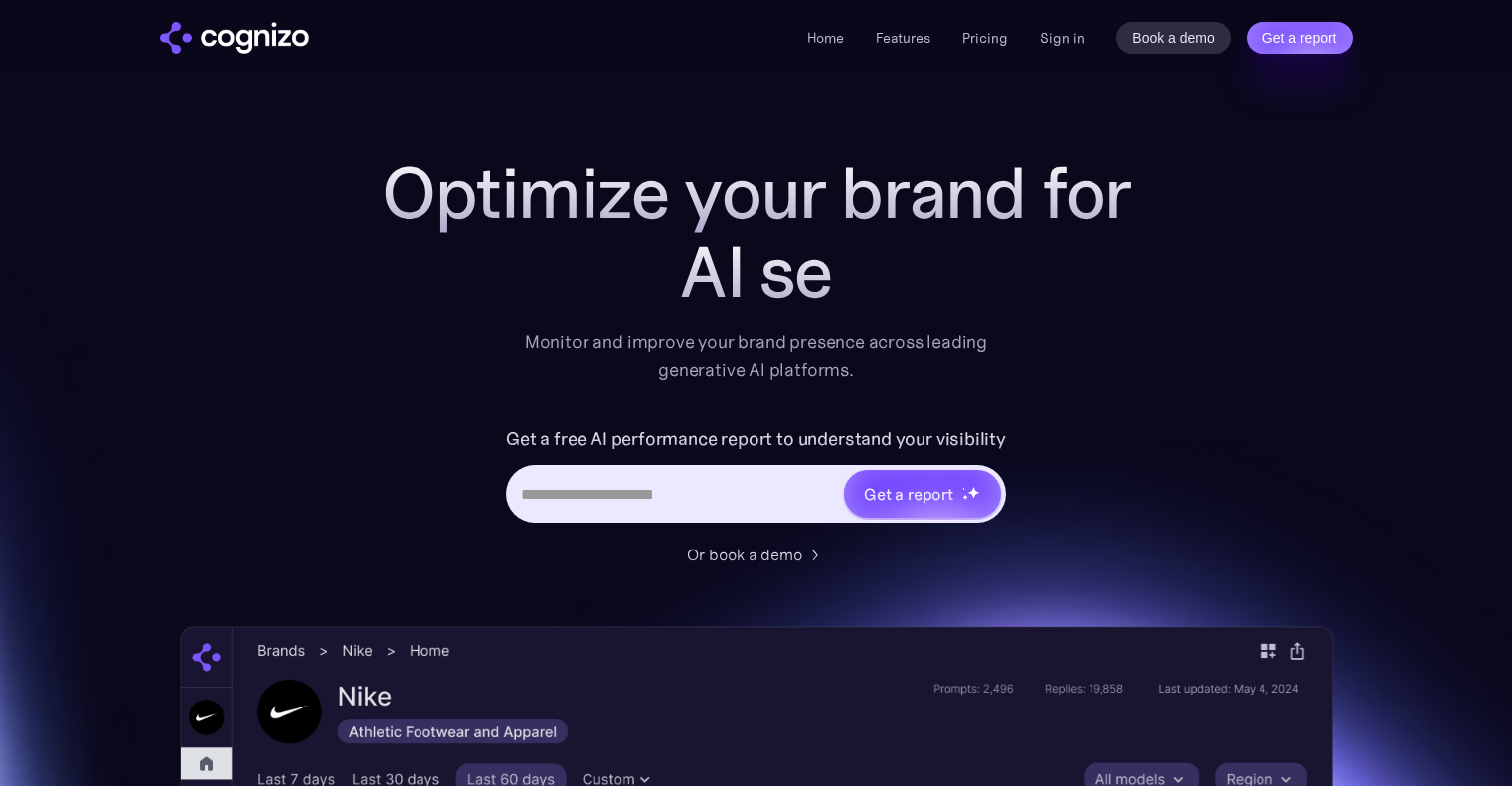 scroll, scrollTop: 0, scrollLeft: 0, axis: both 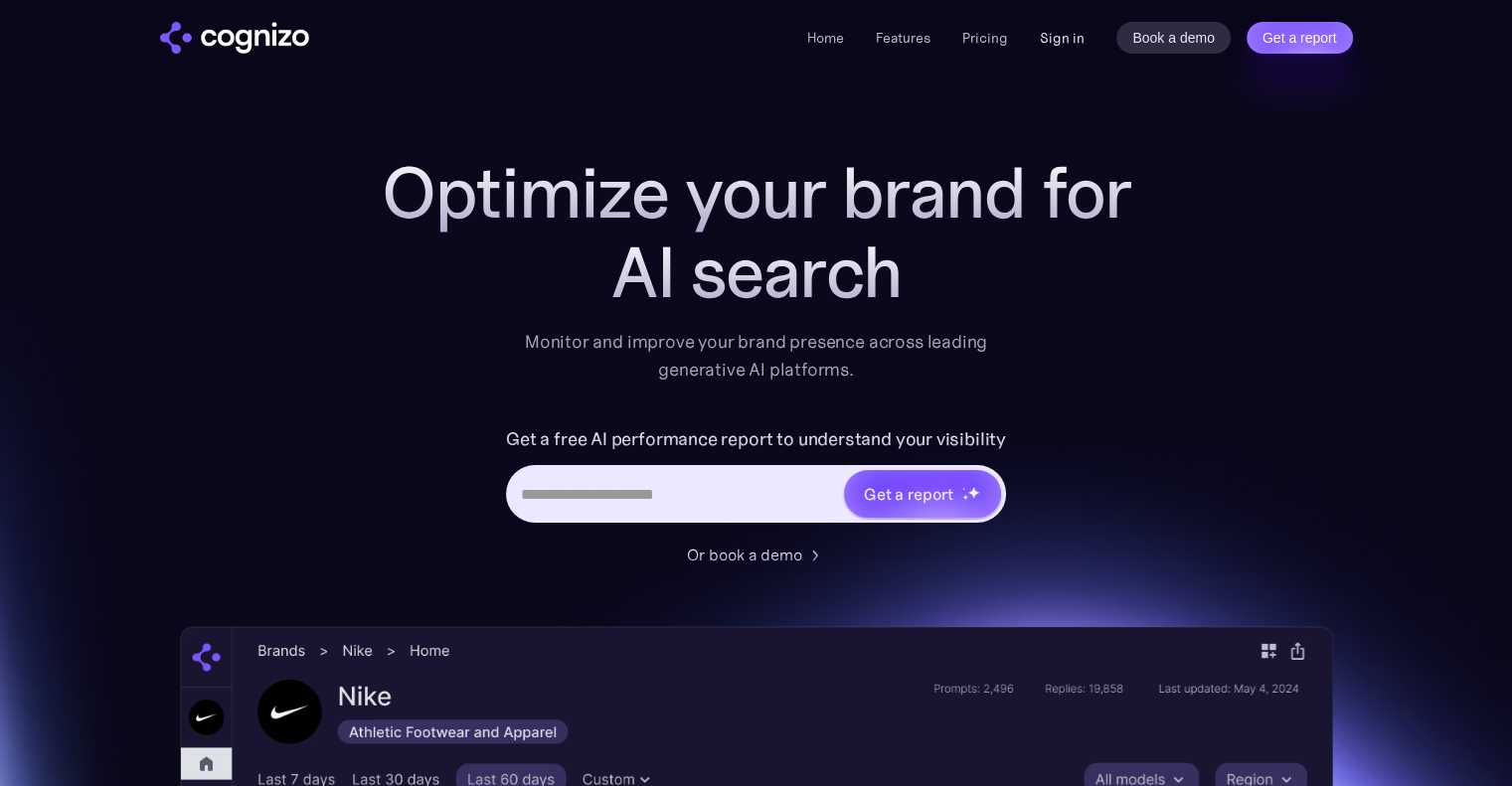 click on "Sign in" at bounding box center (1062, 38) 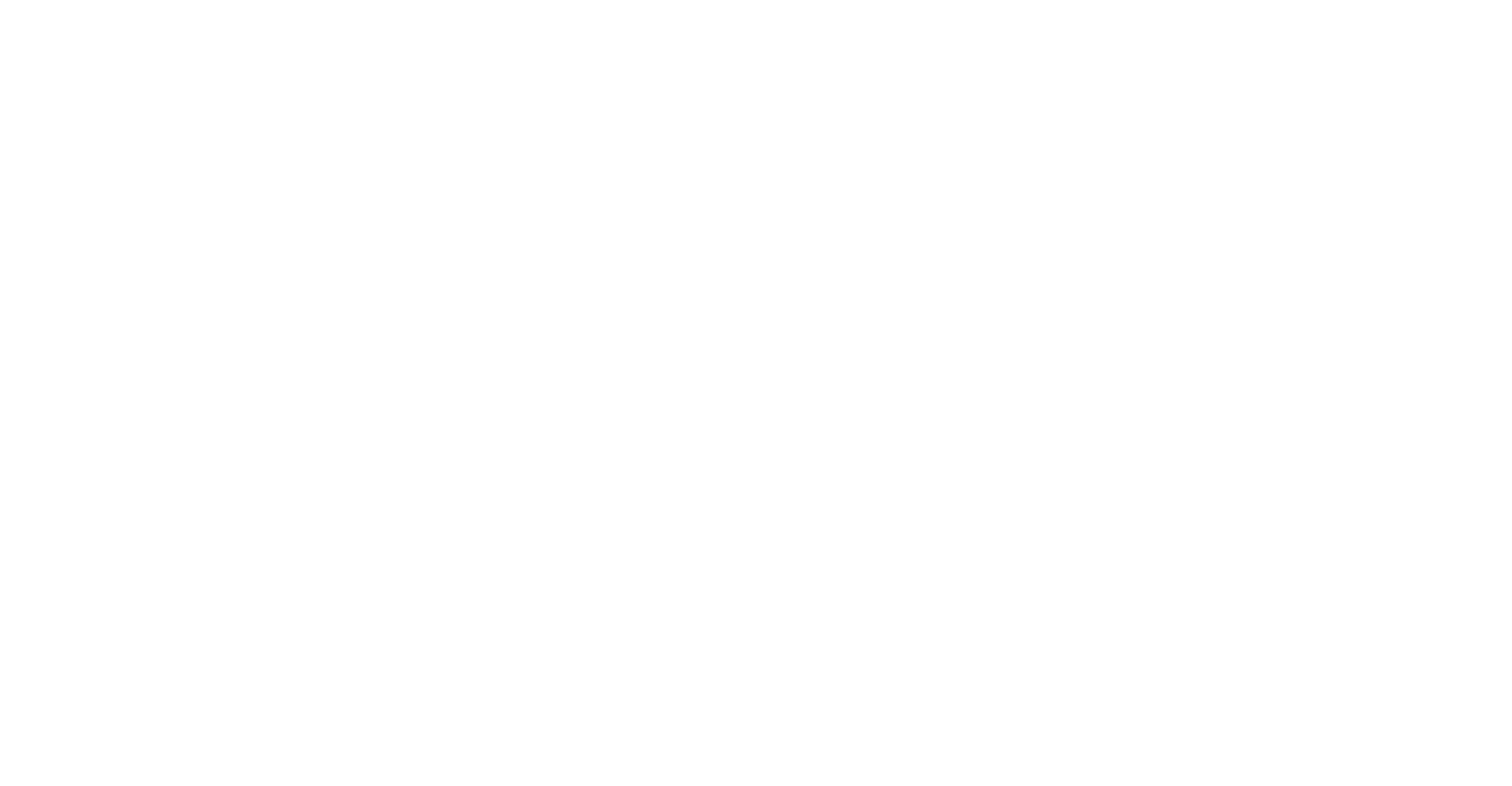 scroll, scrollTop: 0, scrollLeft: 0, axis: both 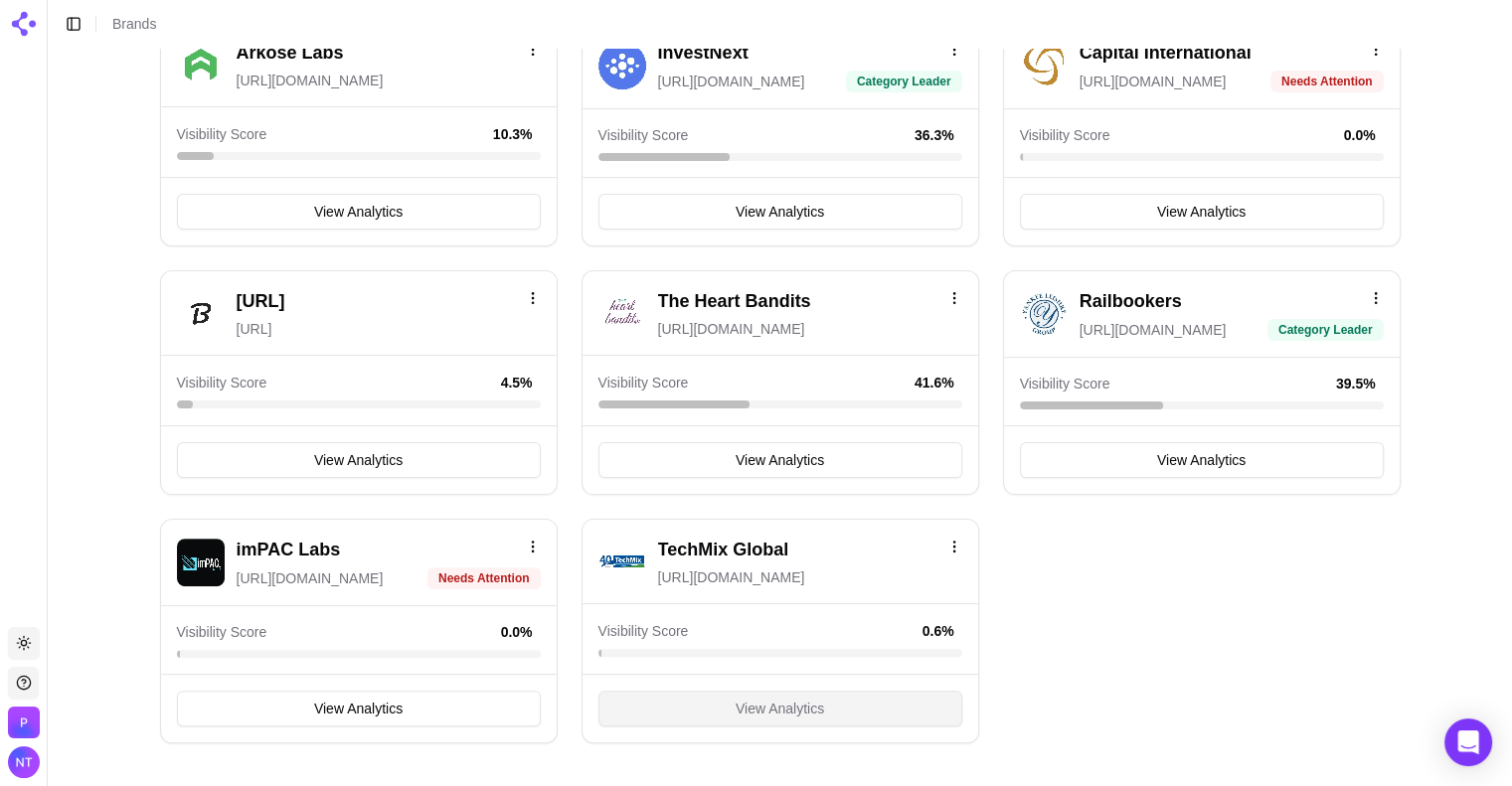 click on "View Analytics" at bounding box center [779, 708] 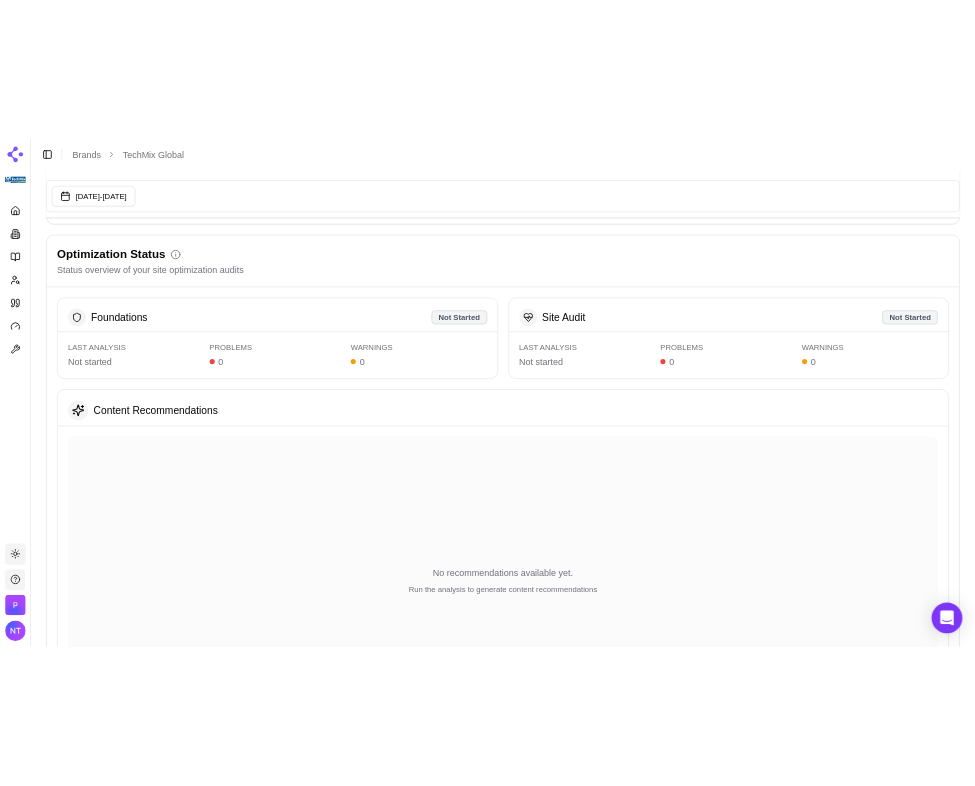 scroll, scrollTop: 2218, scrollLeft: 0, axis: vertical 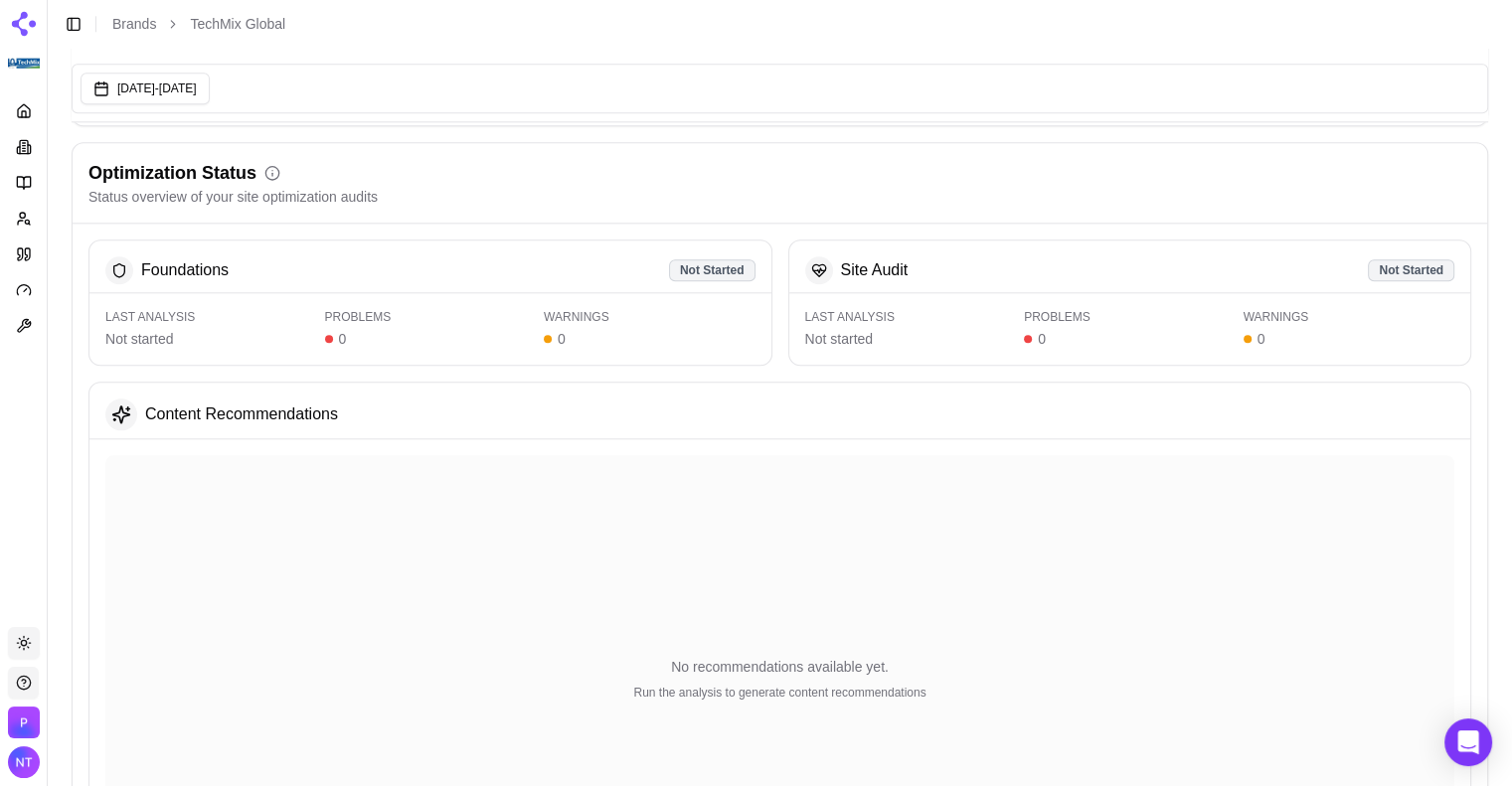 click on "[DATE]  -  [DATE]" at bounding box center (779, 88) 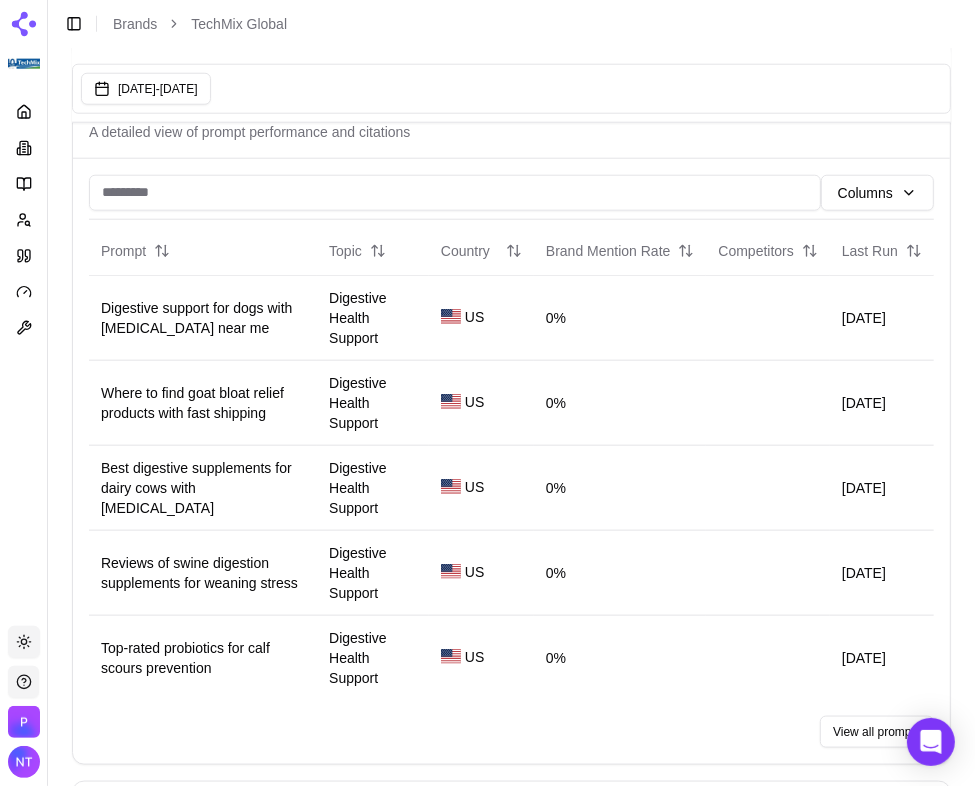 scroll, scrollTop: 1268, scrollLeft: 0, axis: vertical 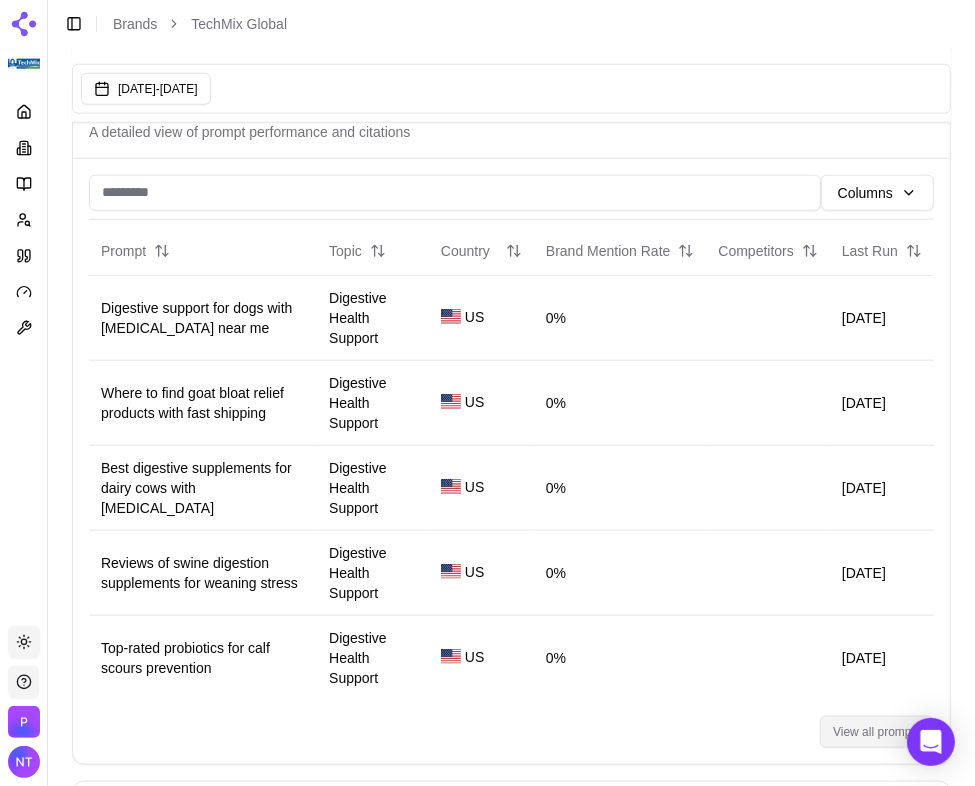 click on "View all prompts" at bounding box center (877, 732) 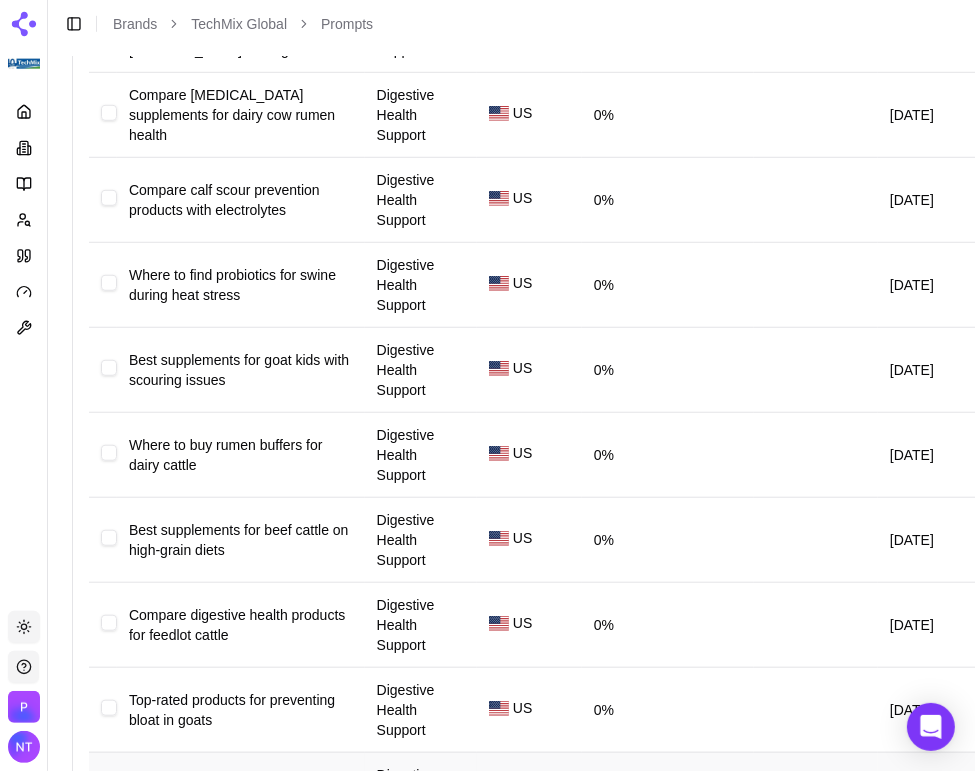 scroll, scrollTop: 893, scrollLeft: 0, axis: vertical 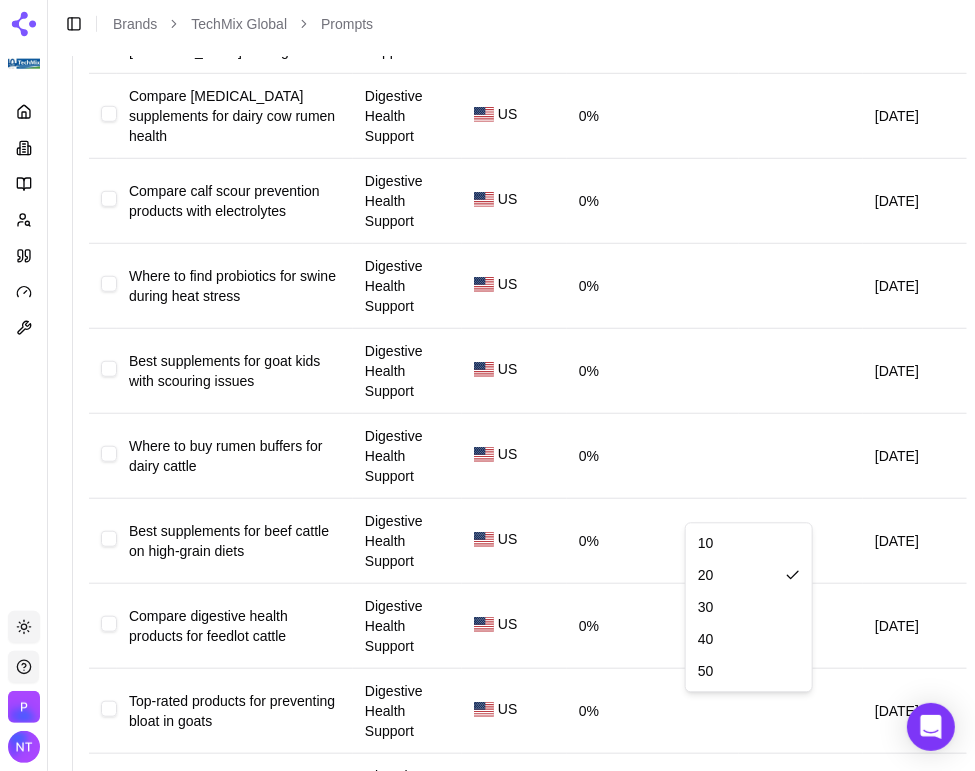 click on "Platform Toggle theme [PERSON_NAME]   Toggle Sidebar Brands TechMix Global Prompts Active Inactive Suggestions Topic Columns Import Export Add Prompt Prompt Topic Country Brand Mention Rate Competitors Last Run Digestive support for dogs with [MEDICAL_DATA] near me Digestive Health Support US 0% [DATE] Where to find goat bloat relief products with fast shipping Digestive Health Support US 0% [DATE] Best digestive supplements for dairy cows with [MEDICAL_DATA] Digestive Health Support US 0% [DATE] Reviews of swine digestion supplements for weaning stress Digestive Health Support US 0% [DATE] Top-rated probiotics for calf scours prevention Digestive Health Support US 0% [DATE] Compare [MEDICAL_DATA] for beef cattle feed efficiency Digestive Health Support US 0% [DATE] Where to buy calf digestive aids in bulk quantities Digestive Health Support US 59% [DATE] Best products for horse [MEDICAL_DATA] [MEDICAL_DATA] management Digestive Health Support US 0% [DATE] Digestive Health Support US 0% [DATE] US 0% US" at bounding box center [487, 152] 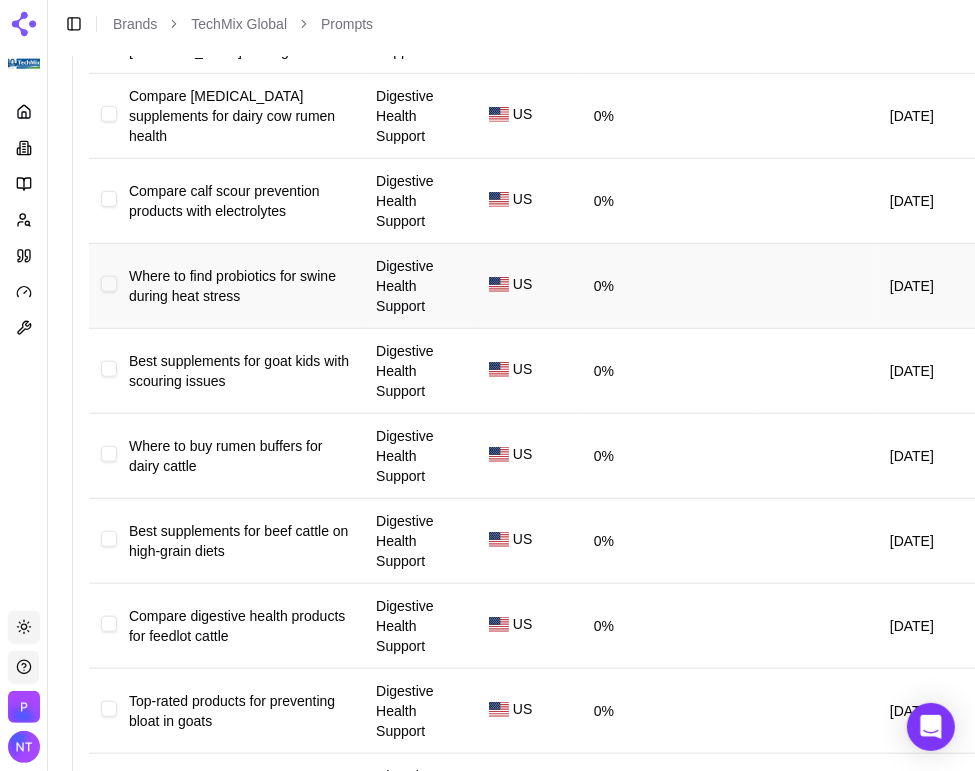 drag, startPoint x: 724, startPoint y: 655, endPoint x: 634, endPoint y: 299, distance: 367.20023 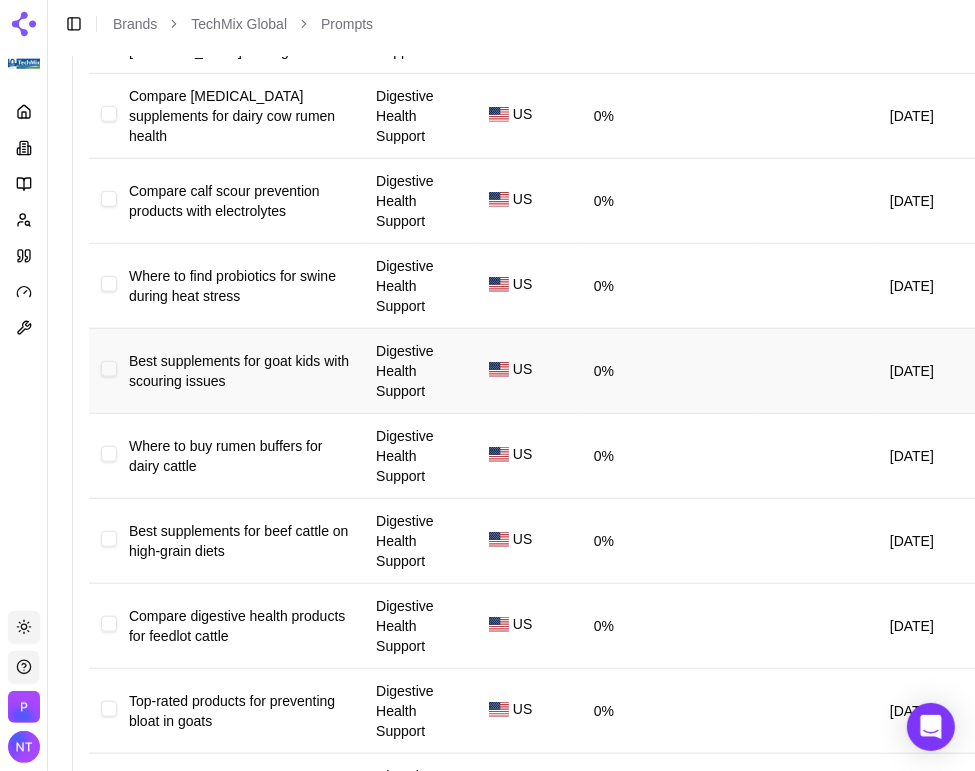drag, startPoint x: 634, startPoint y: 299, endPoint x: 412, endPoint y: 331, distance: 224.29445 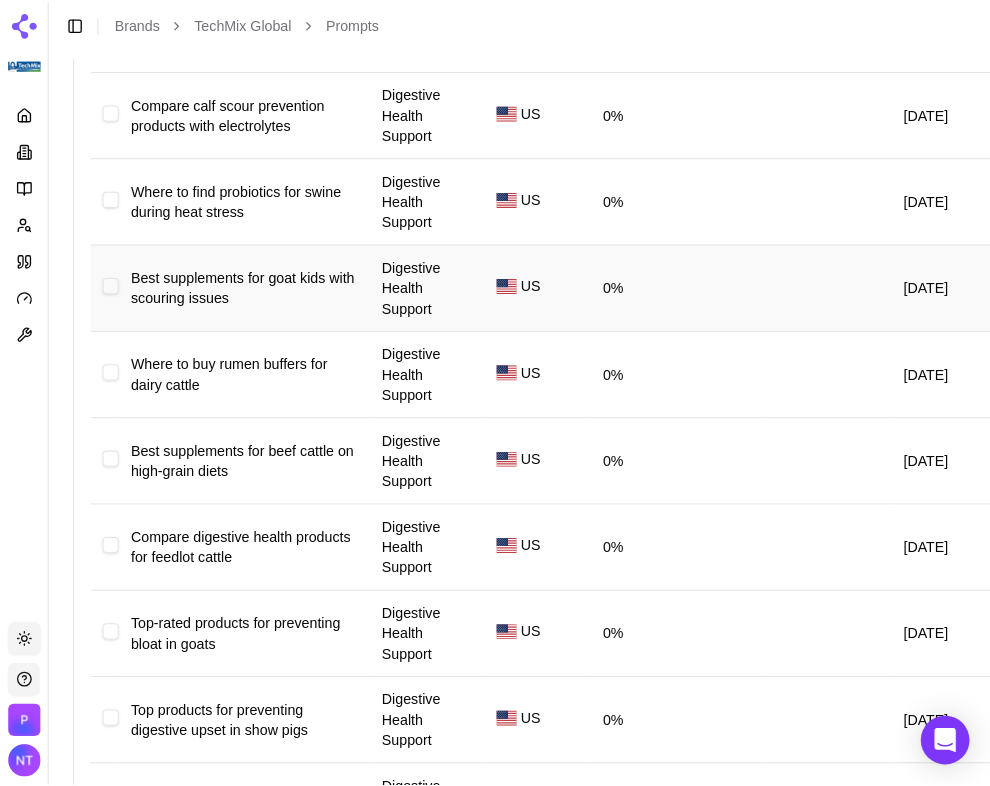 scroll, scrollTop: 0, scrollLeft: 0, axis: both 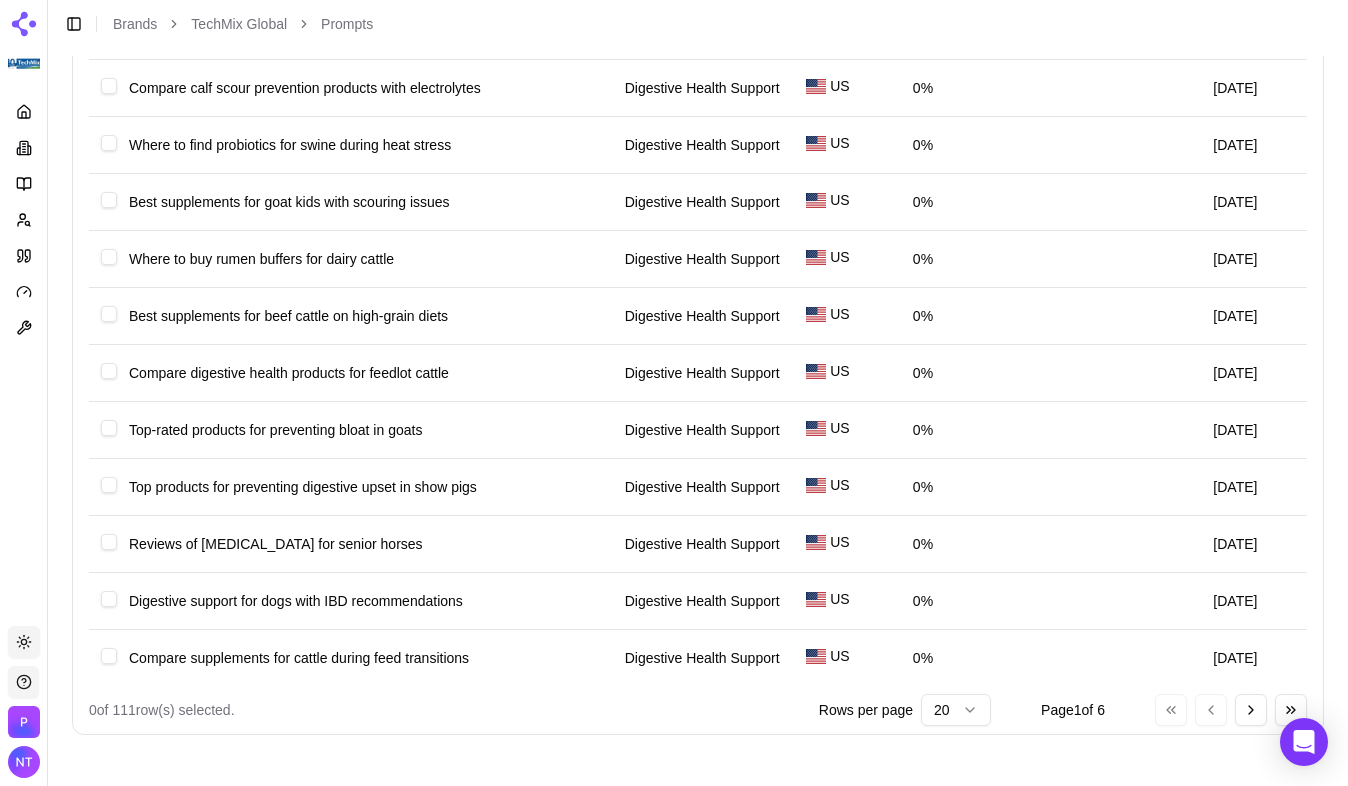 click on "Platform Toggle theme [PERSON_NAME]   Toggle Sidebar Brands TechMix Global Prompts Active Inactive Suggestions Topic Columns Import Export Add Prompt Prompt Topic Country Brand Mention Rate Competitors Last Run Digestive support for dogs with [MEDICAL_DATA] near me Digestive Health Support US 0% [DATE] Where to find goat bloat relief products with fast shipping Digestive Health Support US 0% [DATE] Best digestive supplements for dairy cows with [MEDICAL_DATA] Digestive Health Support US 0% [DATE] Reviews of swine digestion supplements for weaning stress Digestive Health Support US 0% [DATE] Top-rated probiotics for calf scours prevention Digestive Health Support US 0% [DATE] Compare [MEDICAL_DATA] for beef cattle feed efficiency Digestive Health Support US 0% [DATE] Where to buy calf digestive aids in bulk quantities Digestive Health Support US 59% [DATE] Best products for horse [MEDICAL_DATA] [MEDICAL_DATA] management Digestive Health Support US 0% [DATE] Digestive Health Support US 0% [DATE] US 0% US" at bounding box center [674, 25] 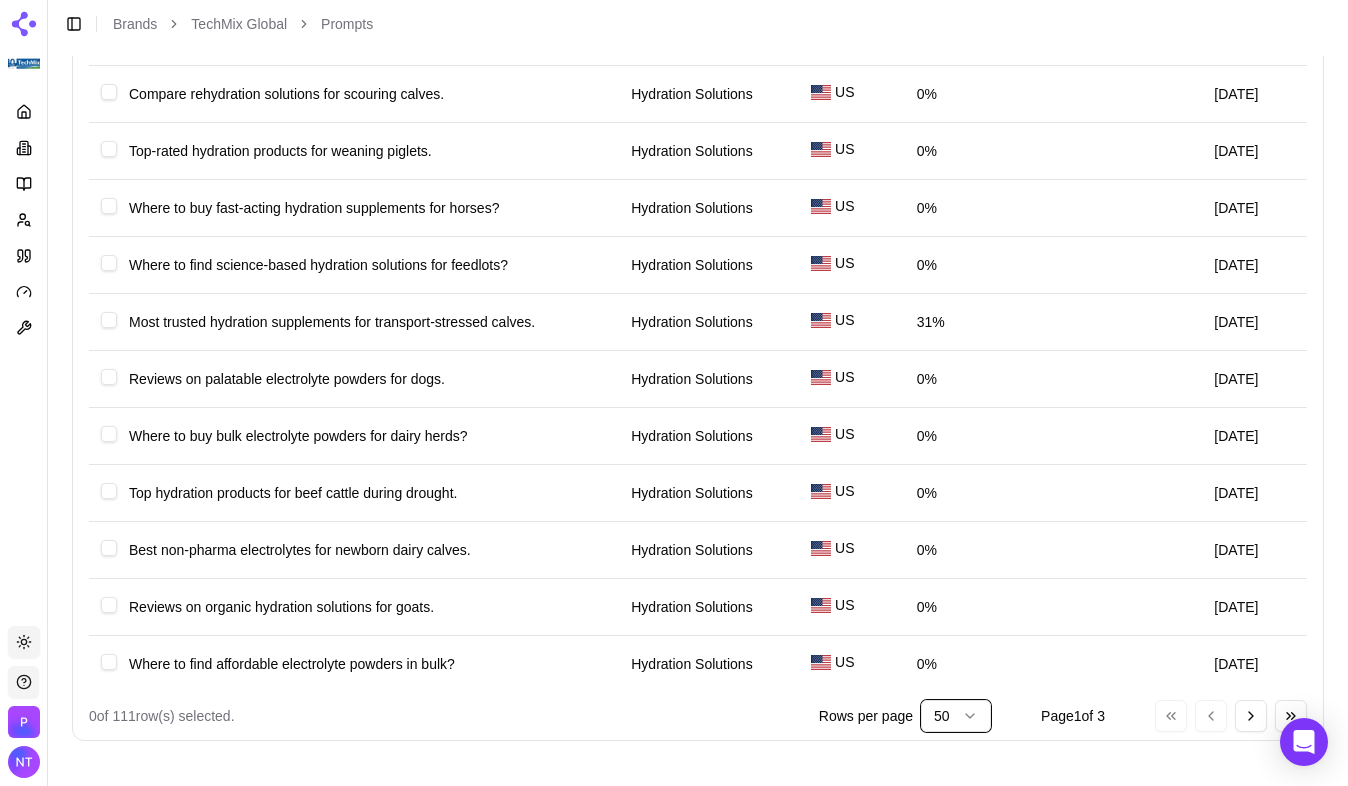 scroll, scrollTop: 2444, scrollLeft: 0, axis: vertical 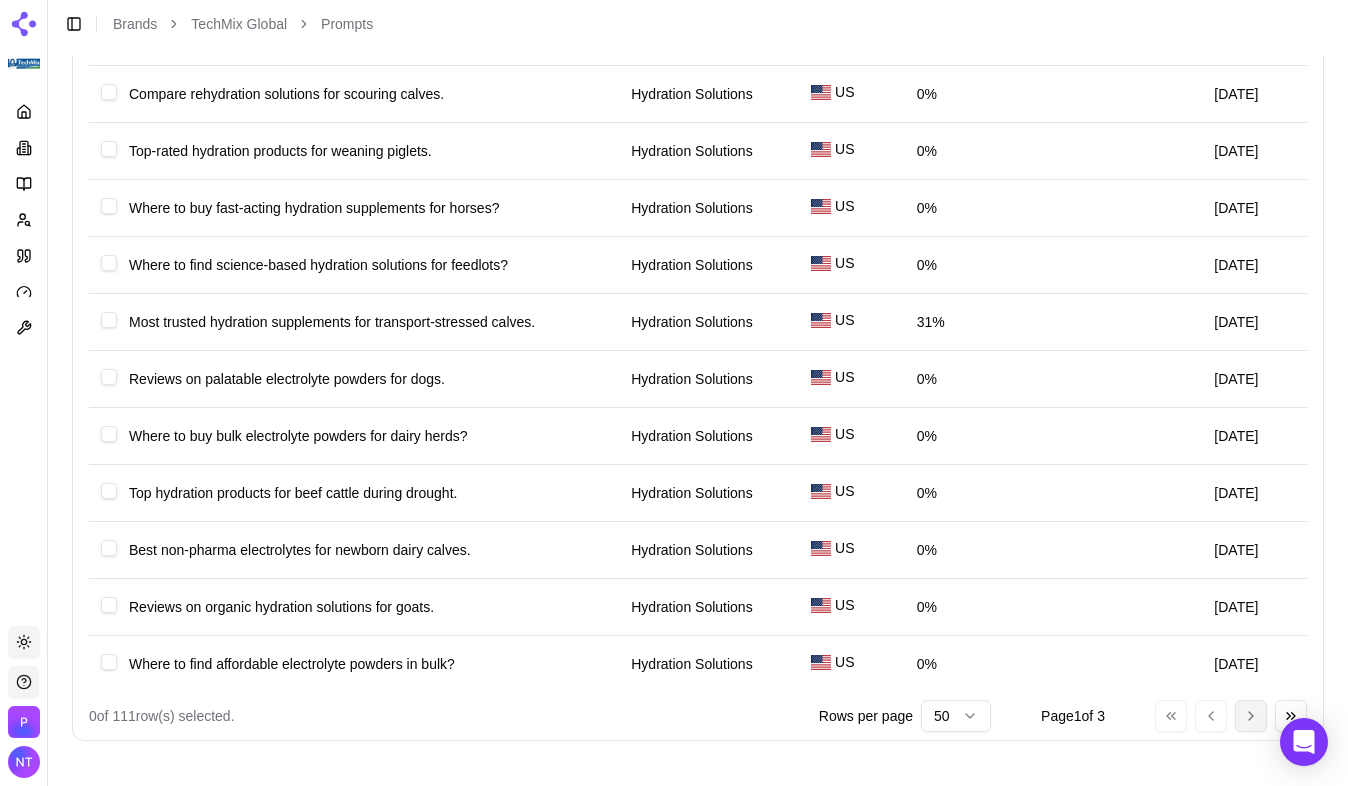 click on "Go to next page" at bounding box center [1251, 716] 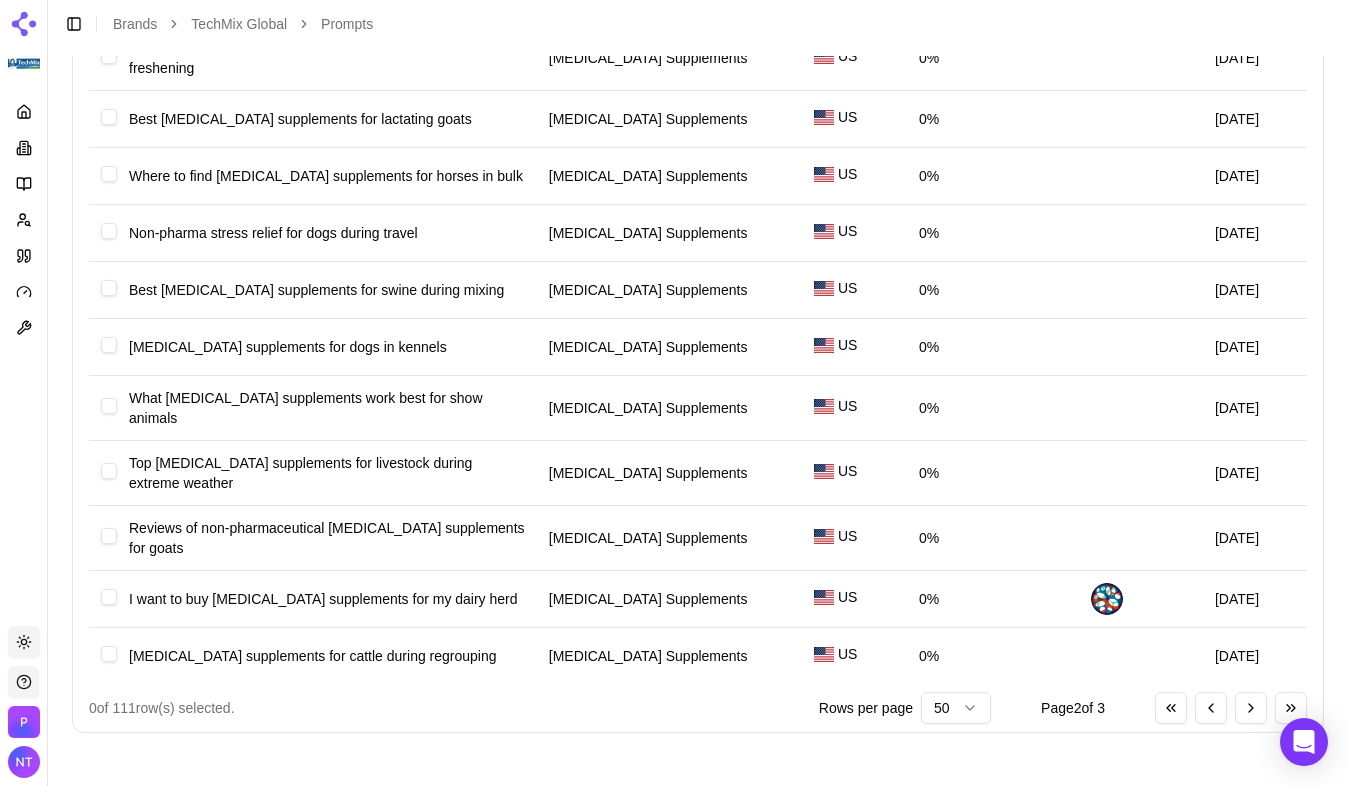 scroll, scrollTop: 2715, scrollLeft: 0, axis: vertical 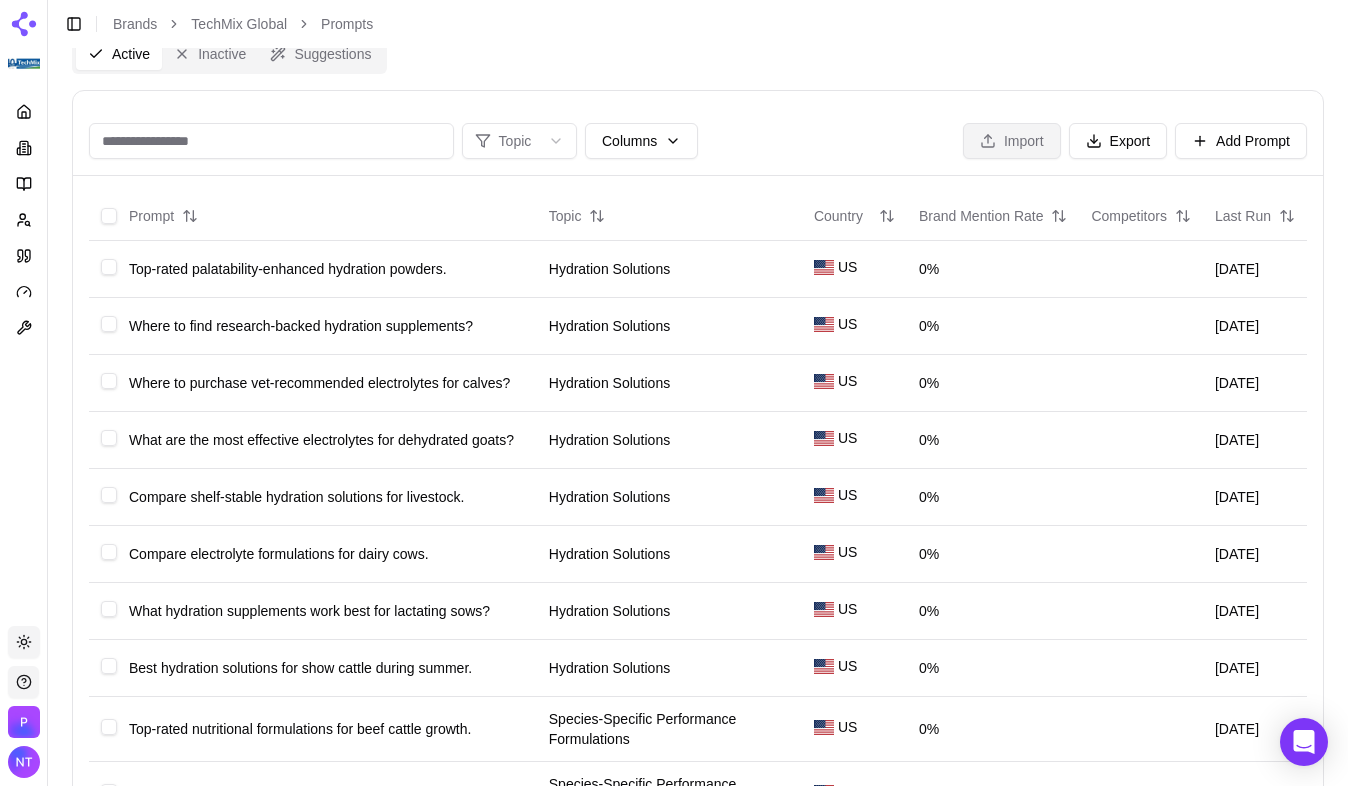 click on "Import" at bounding box center [1012, 141] 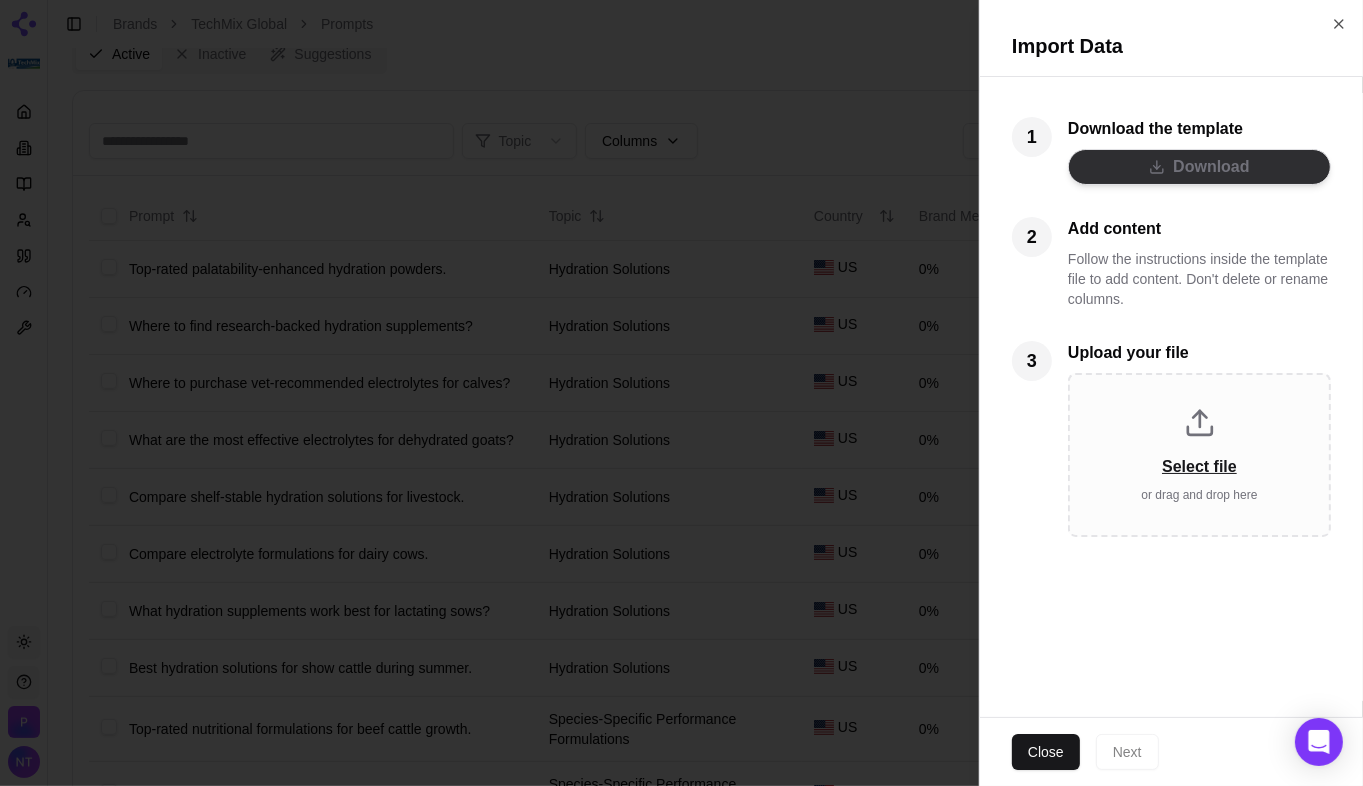 click on "Download" at bounding box center [1199, 167] 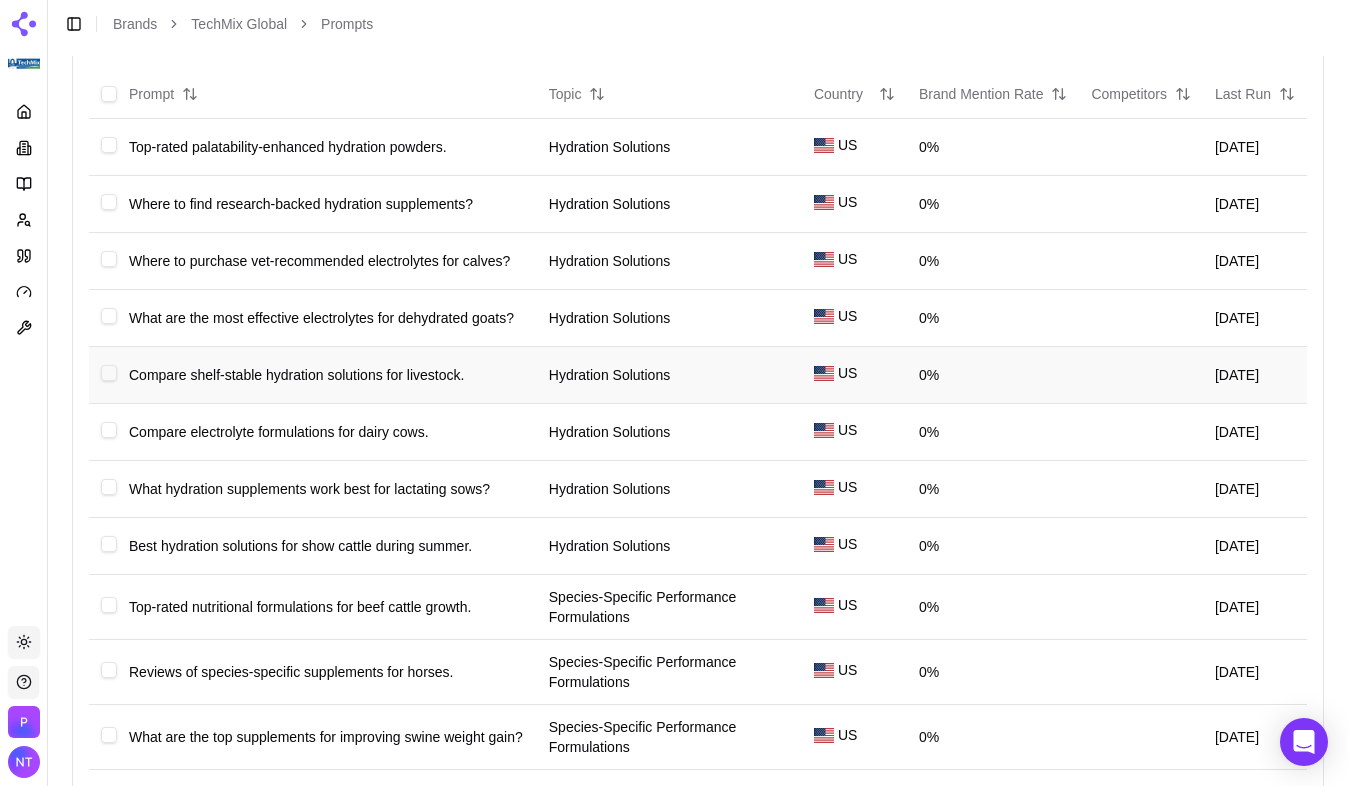 scroll, scrollTop: 171, scrollLeft: 0, axis: vertical 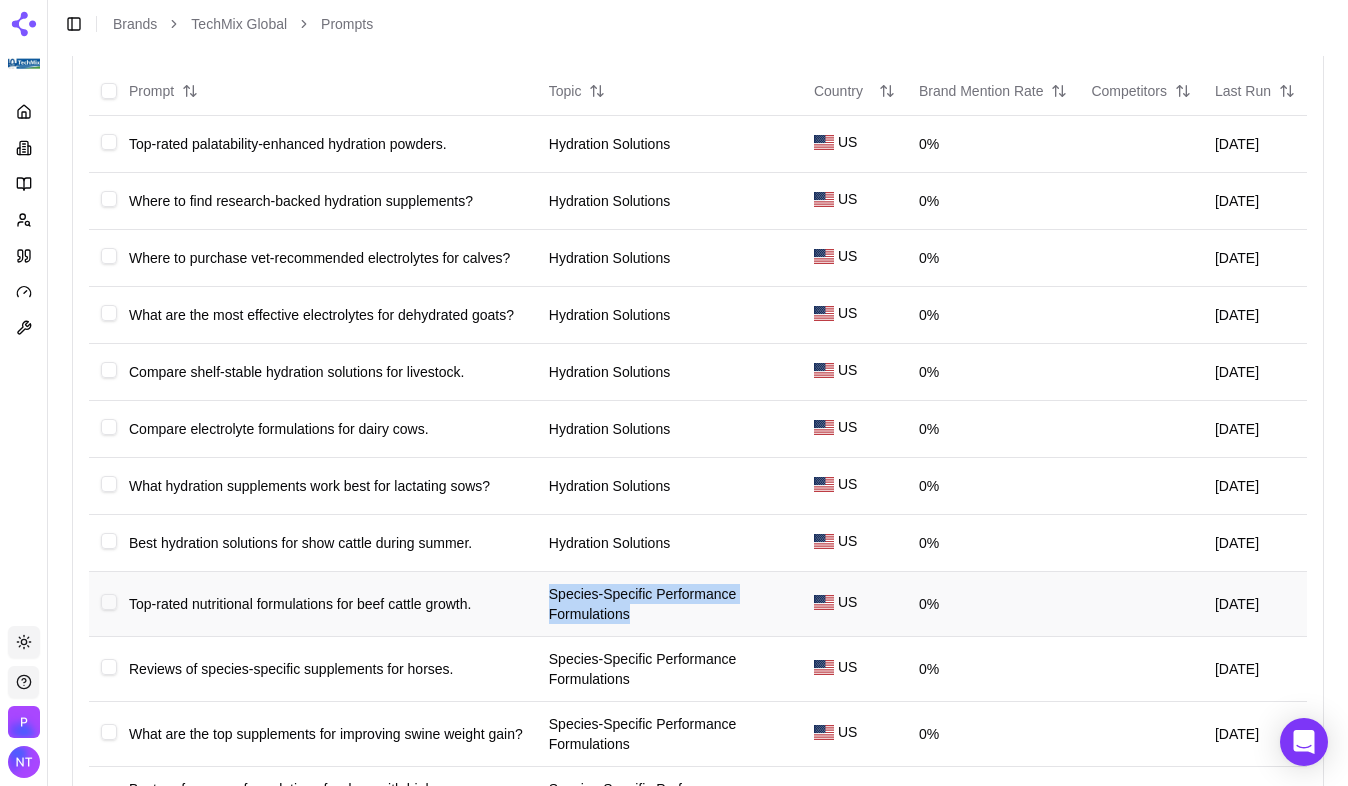 drag, startPoint x: 648, startPoint y: 605, endPoint x: 552, endPoint y: 594, distance: 96.62815 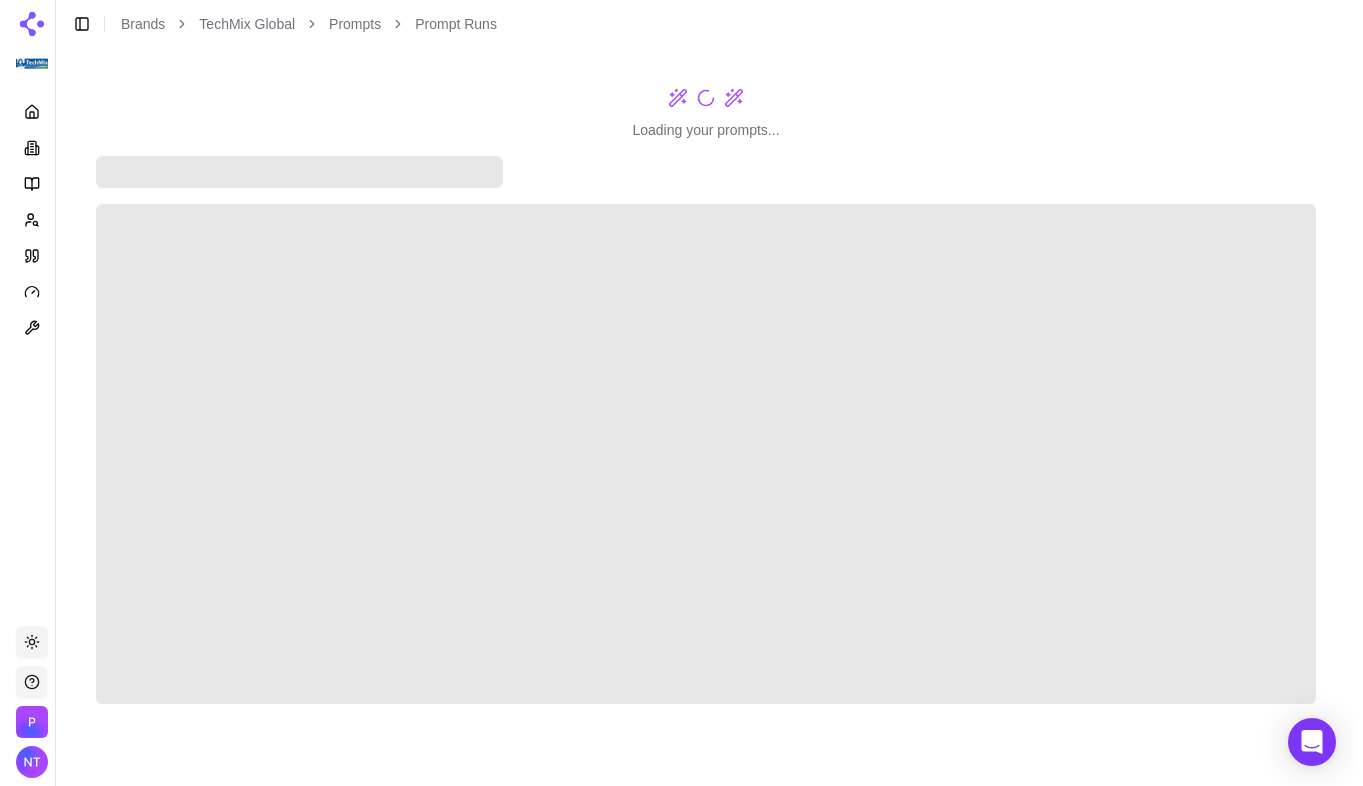 scroll, scrollTop: 0, scrollLeft: 0, axis: both 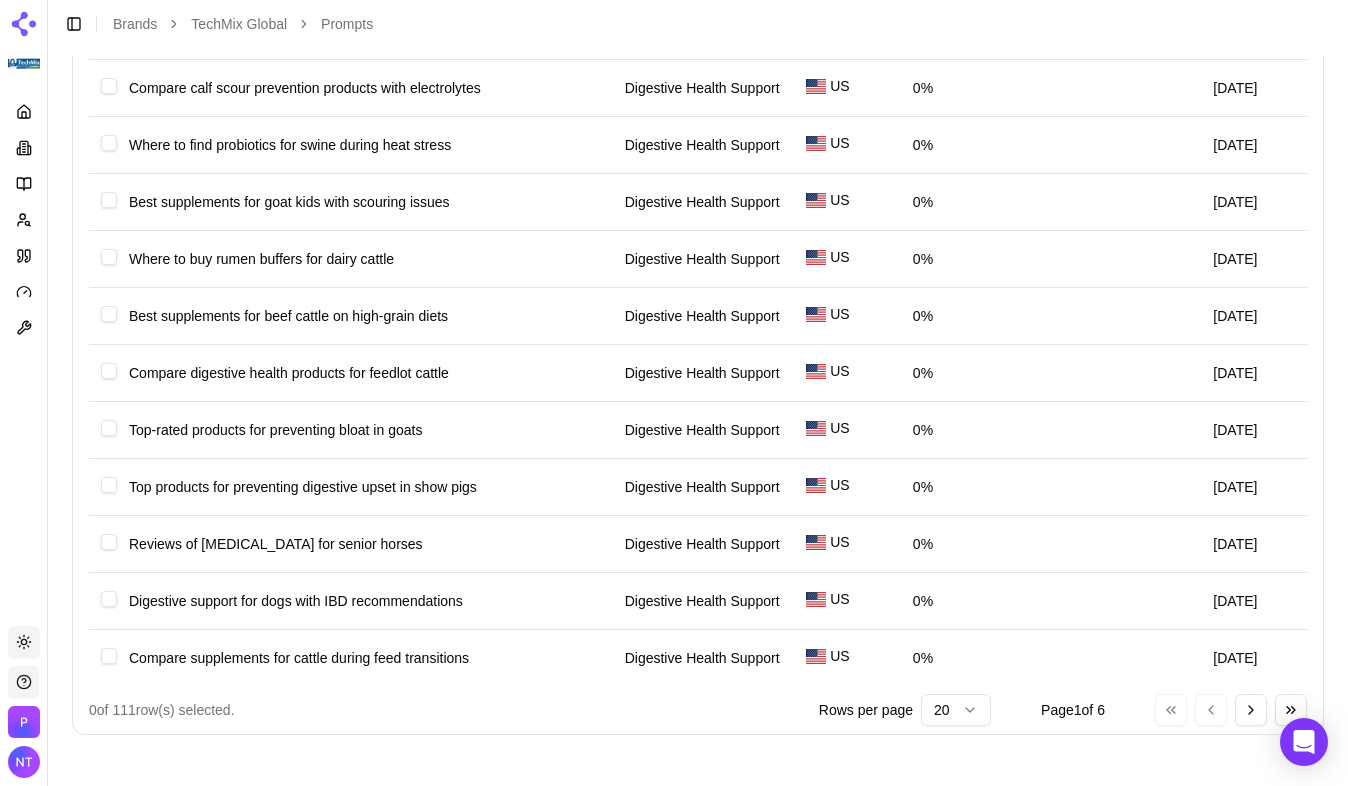 click on "Platform Toggle theme [PERSON_NAME]   Toggle Sidebar Brands TechMix Global Prompts Active Inactive Suggestions Topic Columns Import Export Add Prompt Prompt Topic Country Brand Mention Rate Competitors Last Run Digestive support for dogs with [MEDICAL_DATA] near me Digestive Health Support US 0% [DATE] Where to find goat bloat relief products with fast shipping Digestive Health Support US 0% [DATE] Best digestive supplements for dairy cows with [MEDICAL_DATA] Digestive Health Support US 0% [DATE] Reviews of swine digestion supplements for weaning stress Digestive Health Support US 0% [DATE] Top-rated probiotics for calf scours prevention Digestive Health Support US 0% [DATE] Compare [MEDICAL_DATA] for beef cattle feed efficiency Digestive Health Support US 0% [DATE] Where to buy calf digestive aids in bulk quantities Digestive Health Support US 59% [DATE] Best products for horse [MEDICAL_DATA] [MEDICAL_DATA] management Digestive Health Support US 0% [DATE] Digestive Health Support US 0% [DATE] US 0% US" at bounding box center (674, 25) 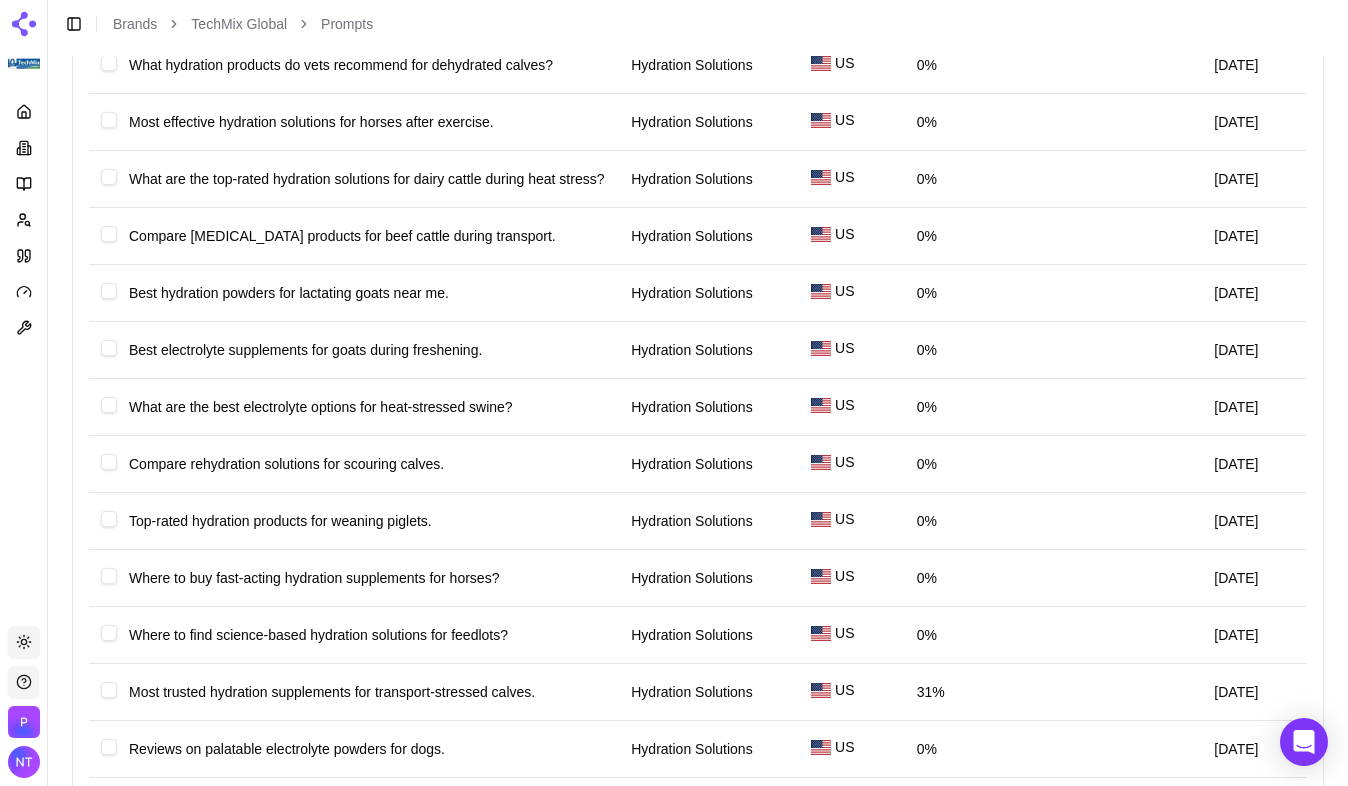 scroll, scrollTop: 2444, scrollLeft: 0, axis: vertical 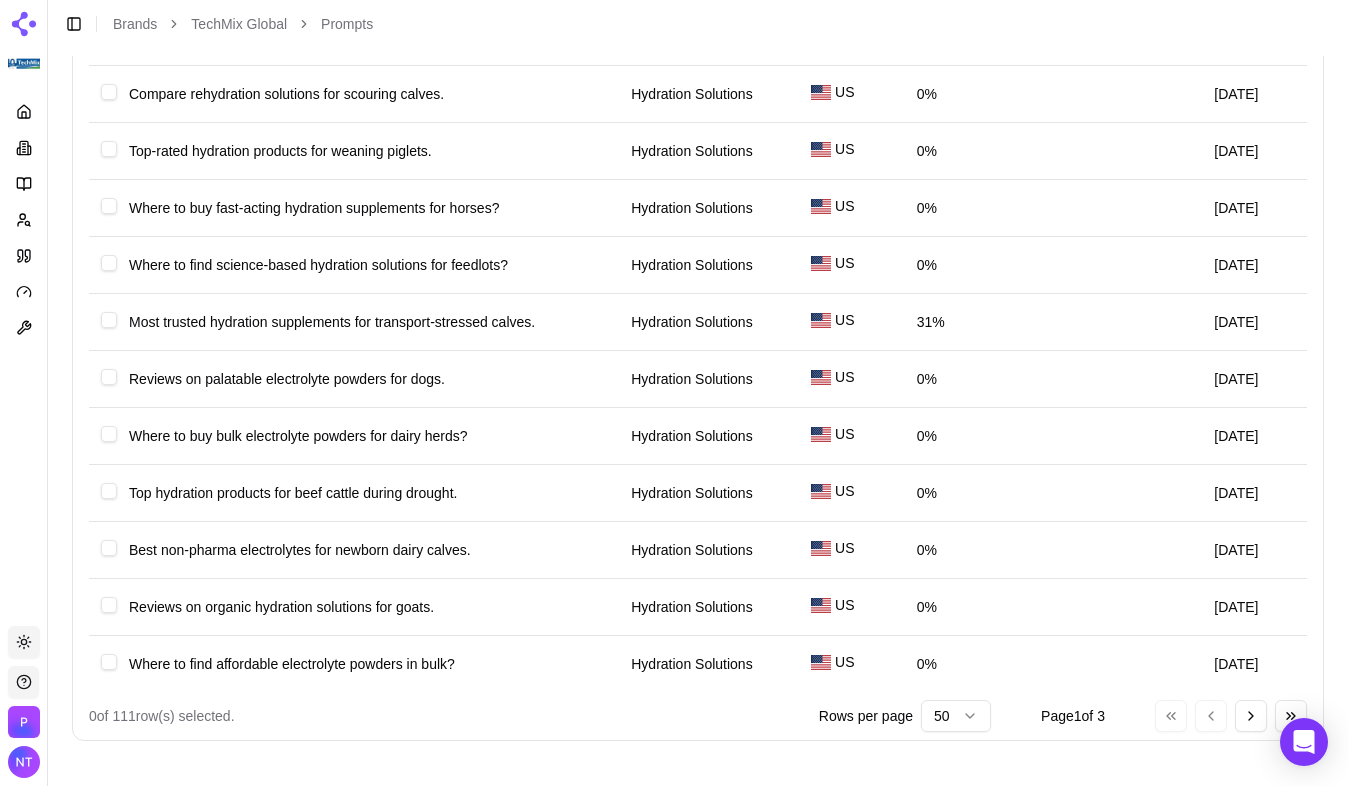 drag, startPoint x: 1257, startPoint y: 705, endPoint x: 1192, endPoint y: 756, distance: 82.61961 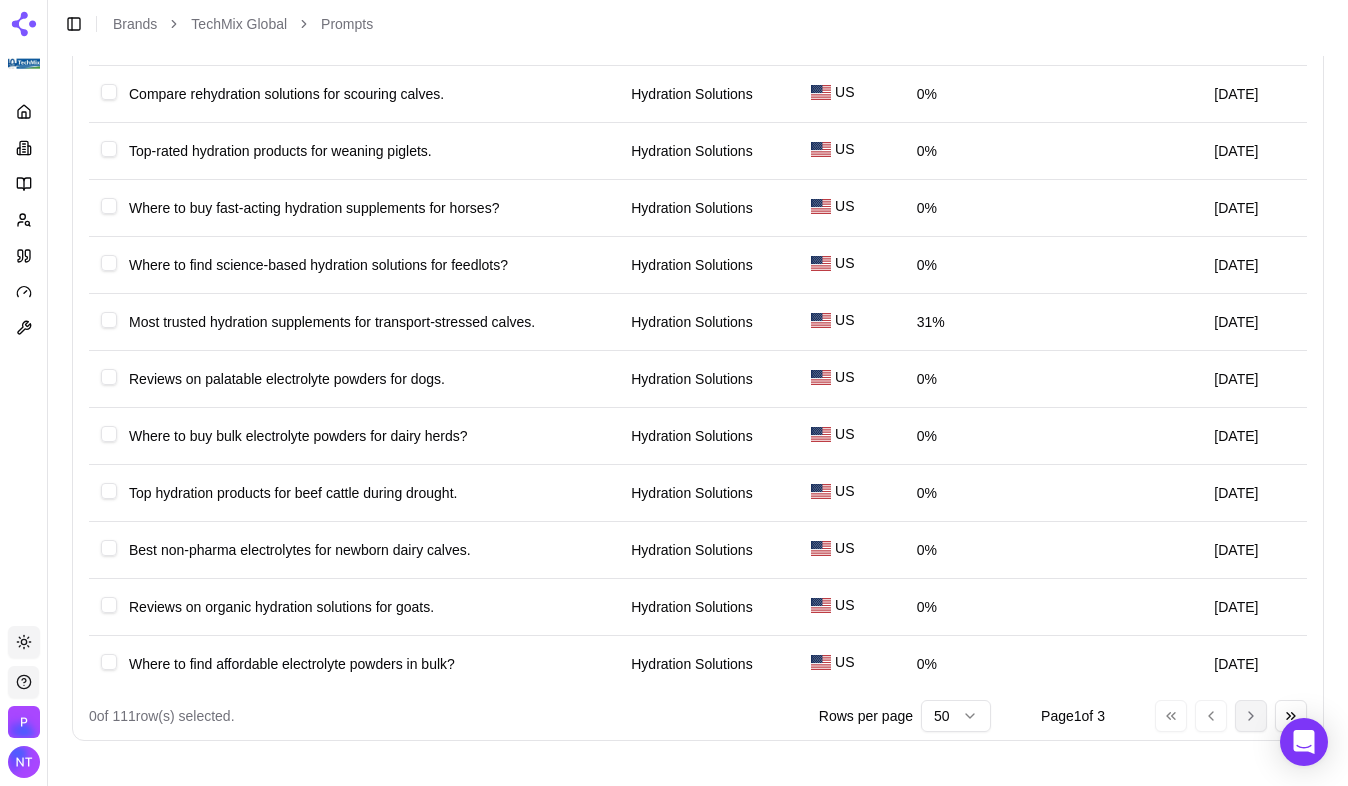 drag, startPoint x: 1192, startPoint y: 756, endPoint x: 1246, endPoint y: 701, distance: 77.07788 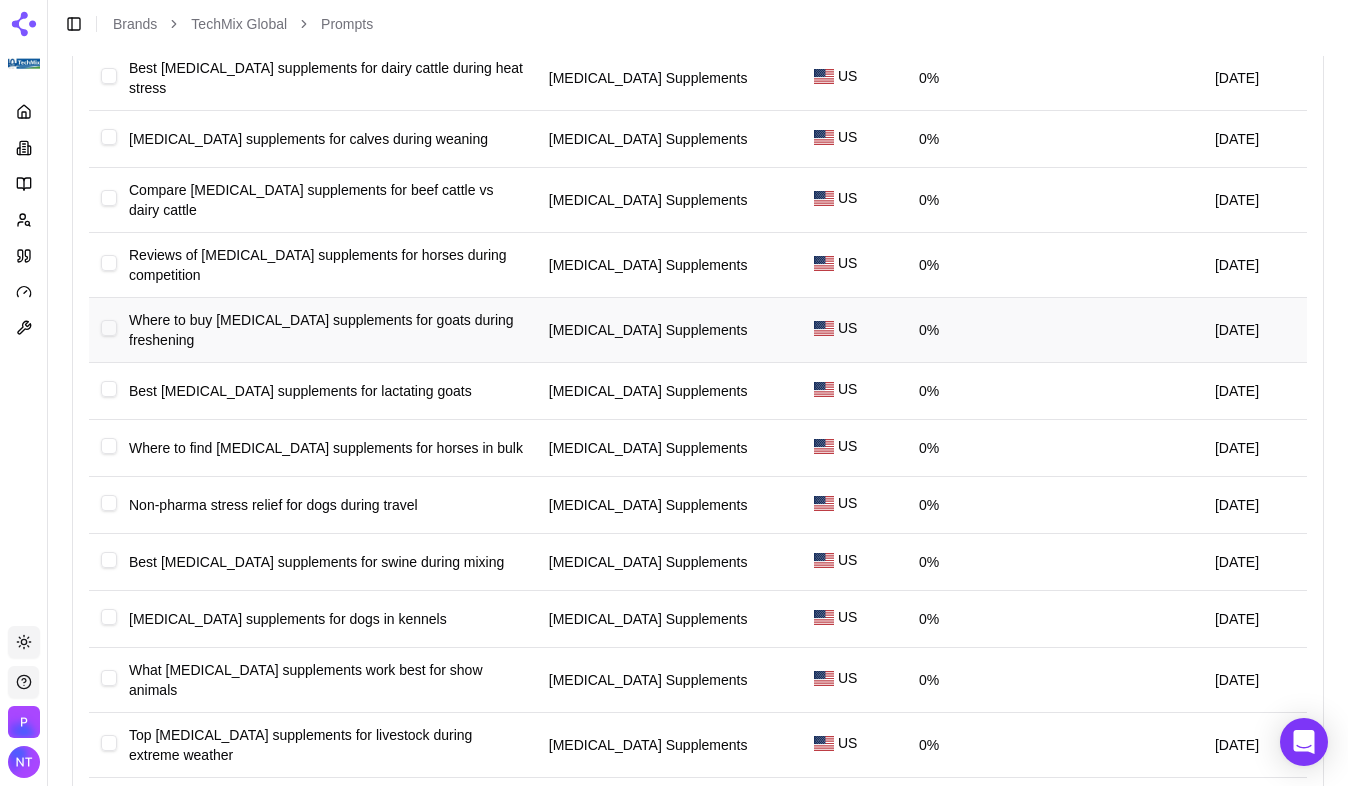 scroll, scrollTop: 2716, scrollLeft: 0, axis: vertical 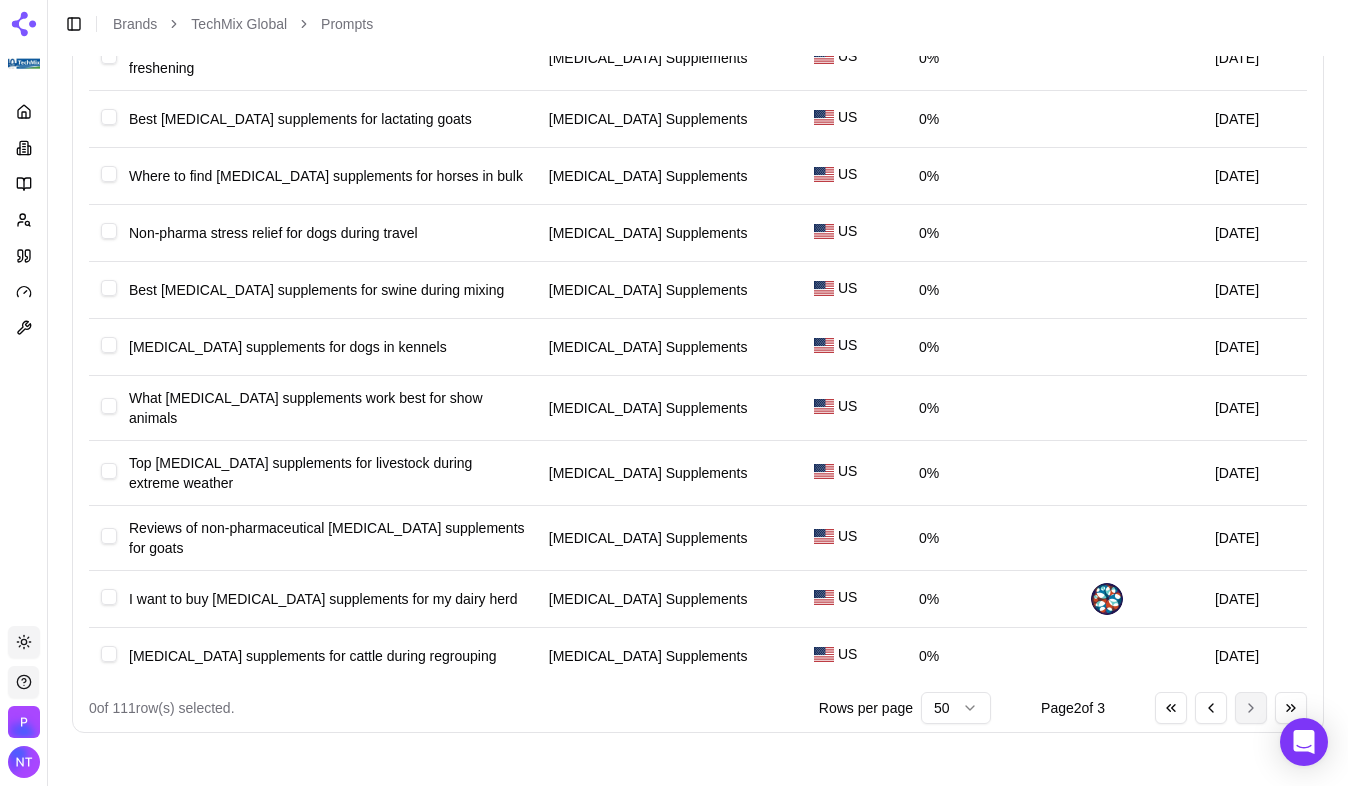 click on "Go to next page" at bounding box center (1251, 708) 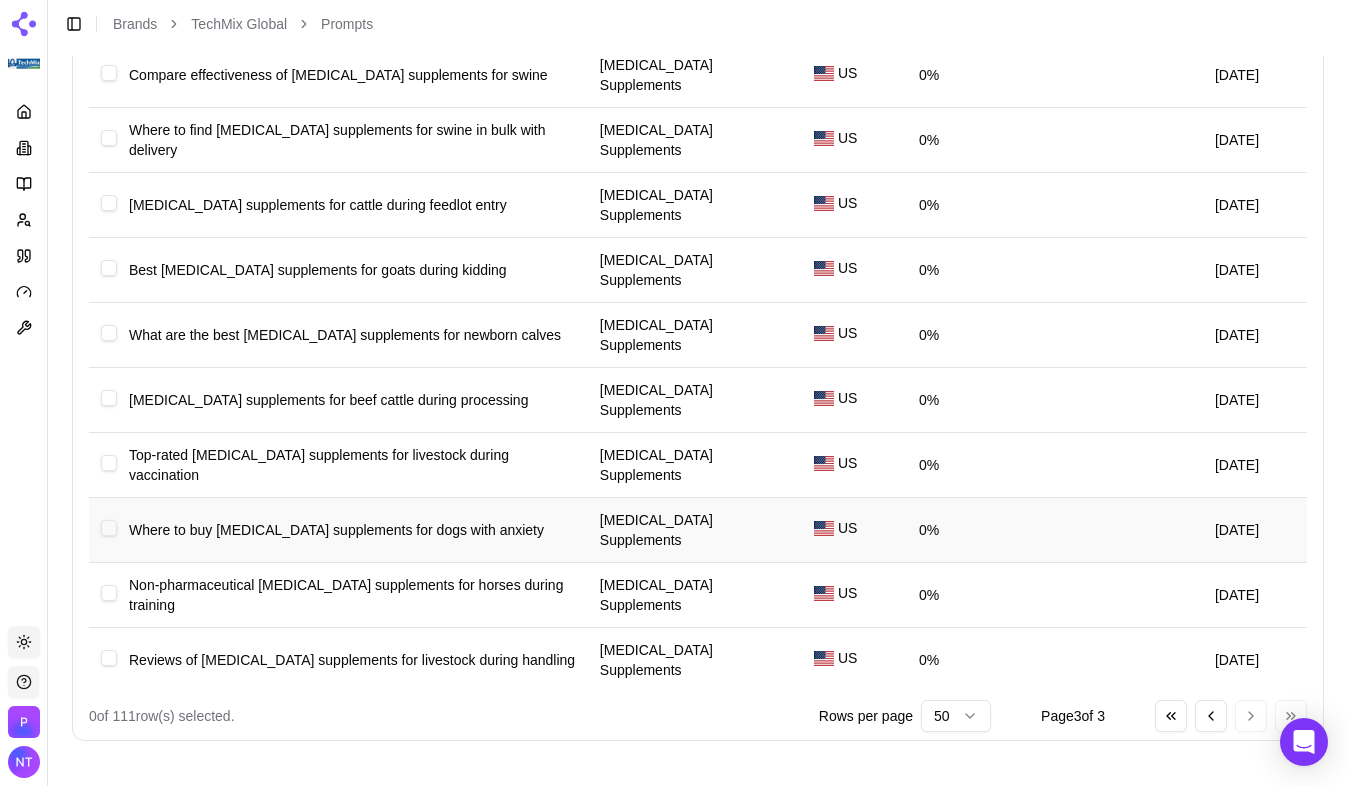 scroll, scrollTop: 0, scrollLeft: 0, axis: both 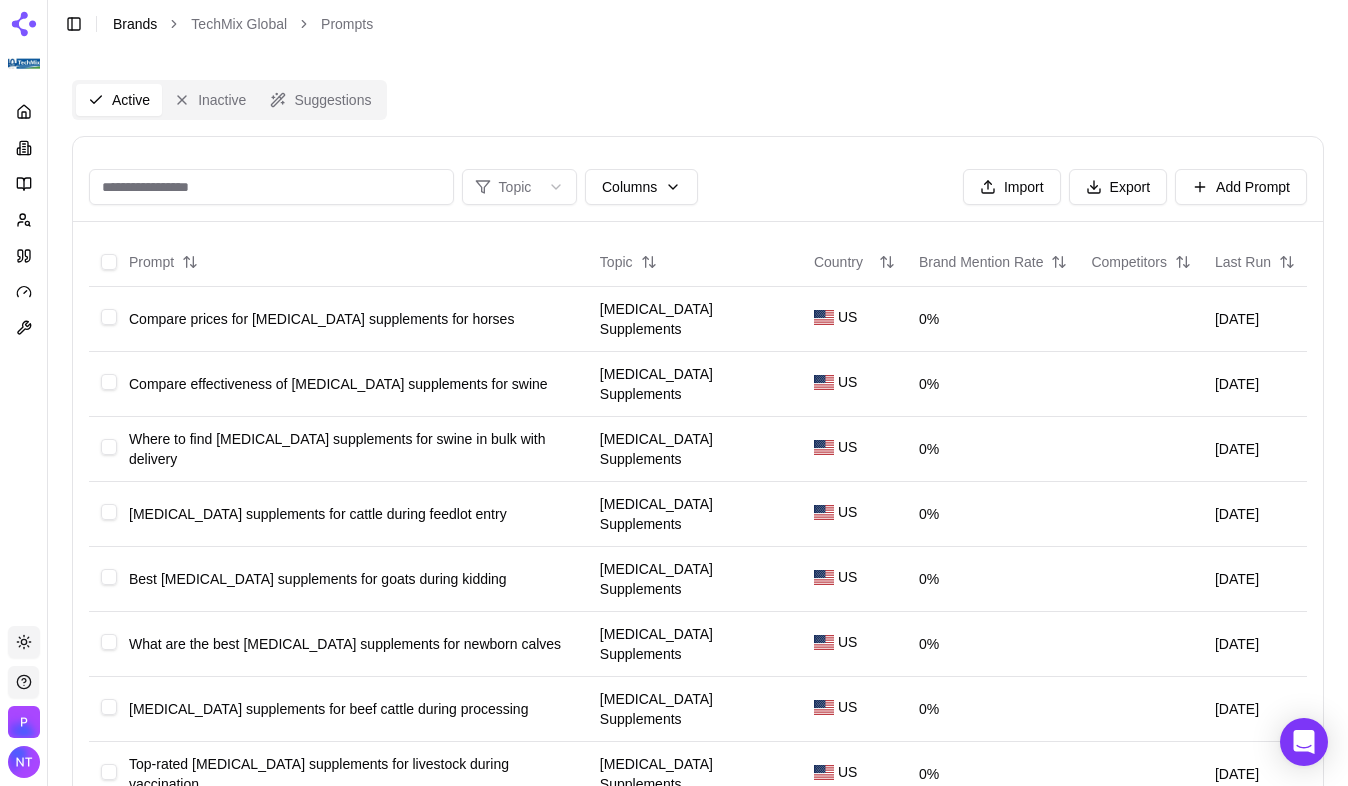 click on "Brands" at bounding box center (135, 24) 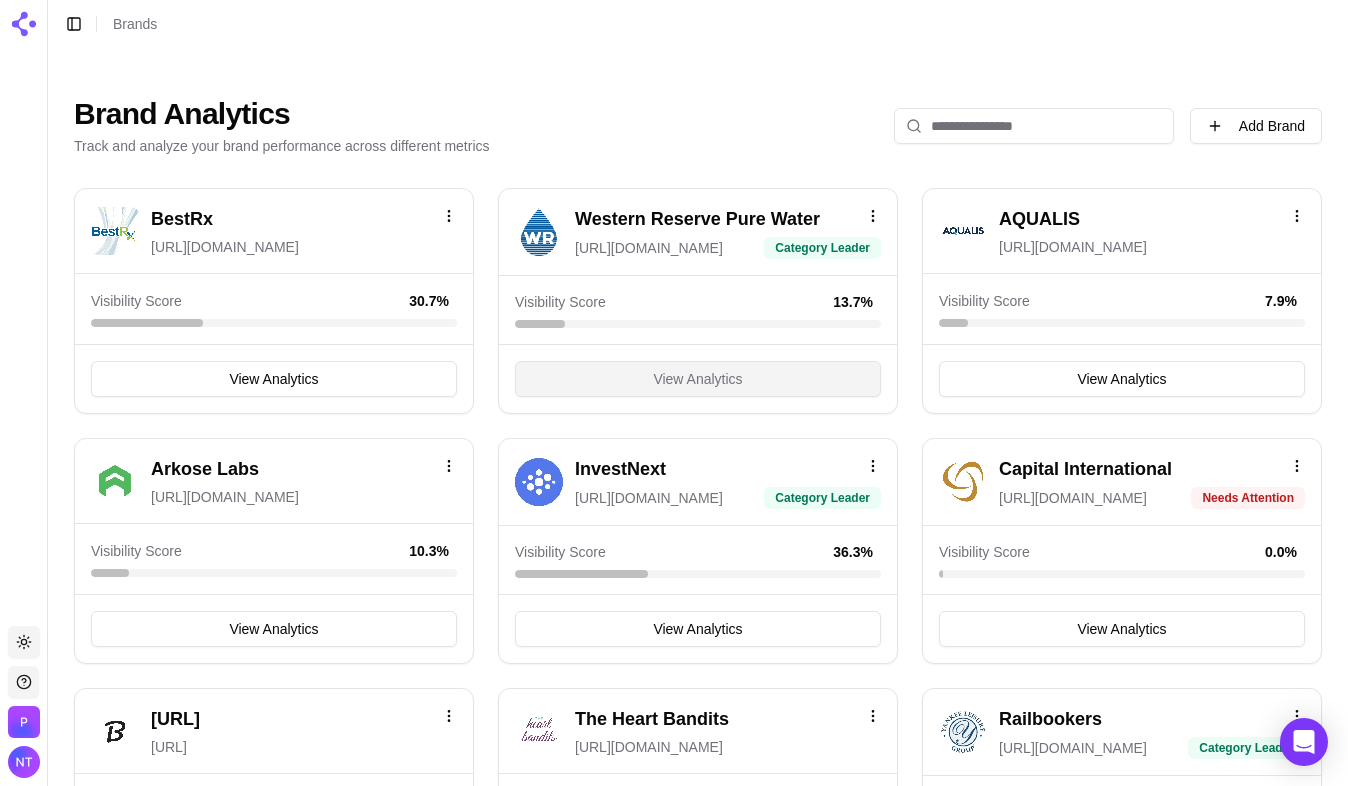click on "View Analytics" at bounding box center [697, 379] 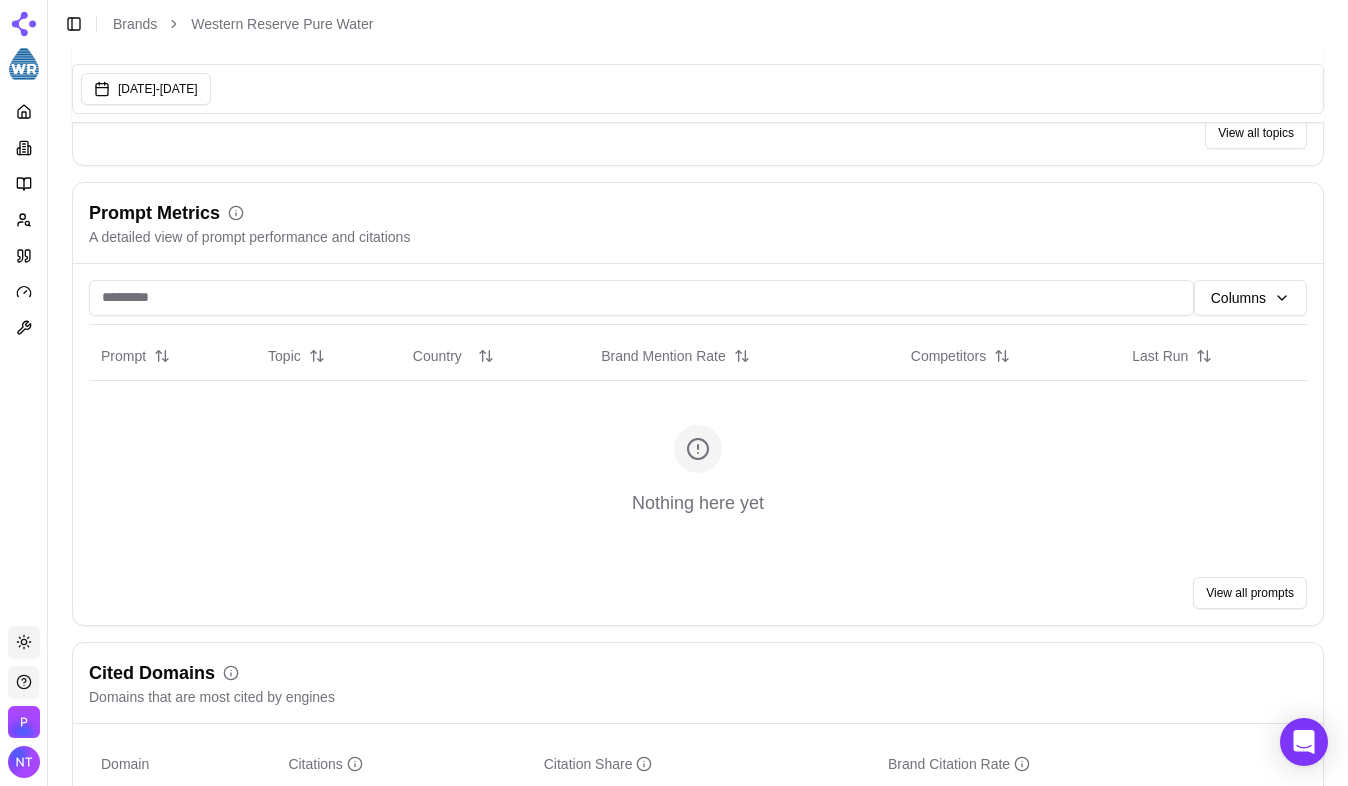 scroll, scrollTop: 903, scrollLeft: 0, axis: vertical 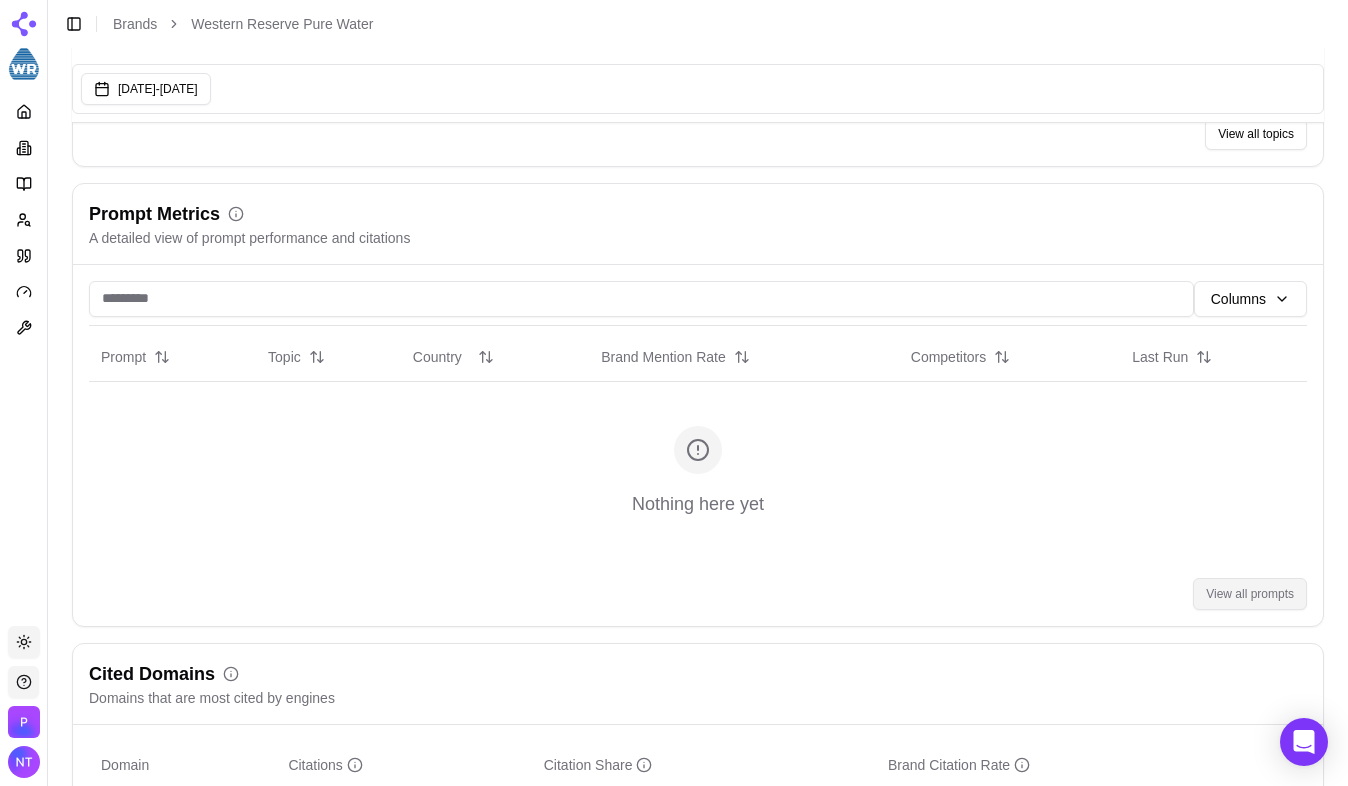 click on "View all prompts" at bounding box center (1250, 594) 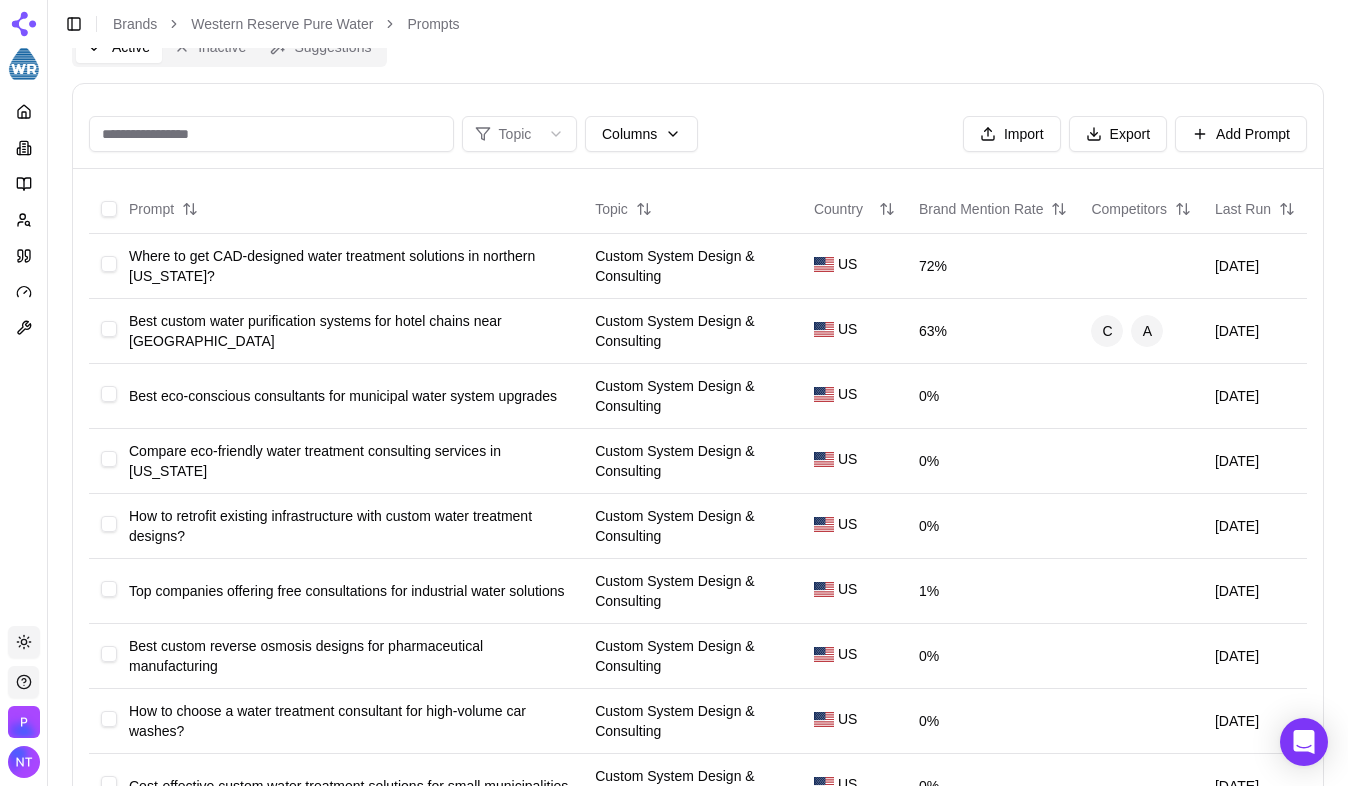 scroll, scrollTop: 900, scrollLeft: 0, axis: vertical 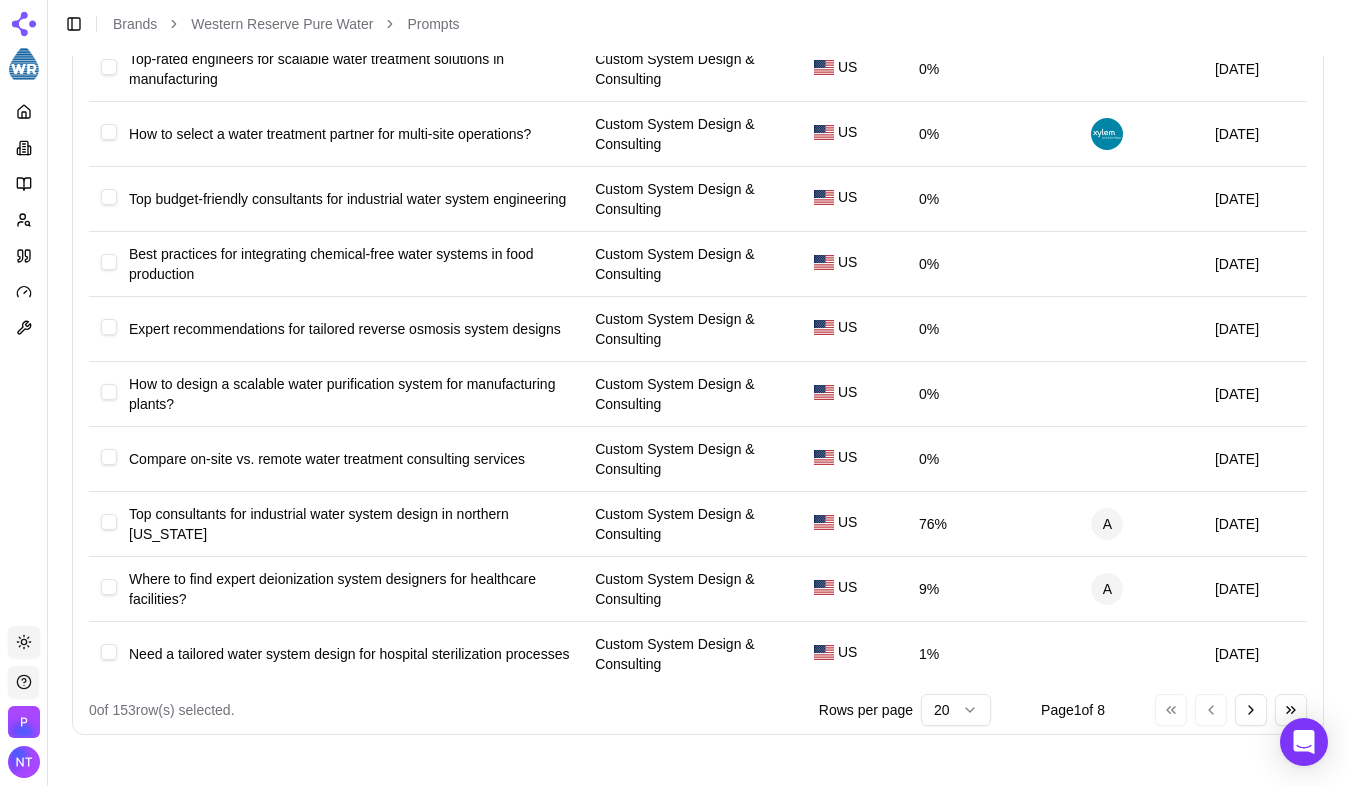 click on "Western Reserve Pure Water Platform Toggle theme [PERSON_NAME]   Toggle Sidebar Brands Western Reserve Pure Water Prompts Active Inactive Suggestions Topic Columns Import Export Add Prompt Prompt Topic Country Brand Mention Rate Competitors Last Run Where to get CAD-designed water treatment solutions in northern [US_STATE]? Custom System Design & Consulting US 72% [DATE] Best custom water purification systems for hotel chains near Cleveland Custom System Design & Consulting US 63% C A [DATE] Best eco-conscious consultants for municipal water system upgrades Custom System Design & Consulting US 0% [DATE] Compare eco-friendly water treatment consulting services in [US_STATE] Custom System Design & Consulting US 0% [DATE] How to retrofit existing infrastructure with custom water treatment designs? Custom System Design & Consulting US 0% [DATE] Top companies offering free consultations for industrial water solutions Custom System Design & Consulting US 1% [DATE] Custom System Design & Consulting US 0% US 0%" at bounding box center (674, -55) 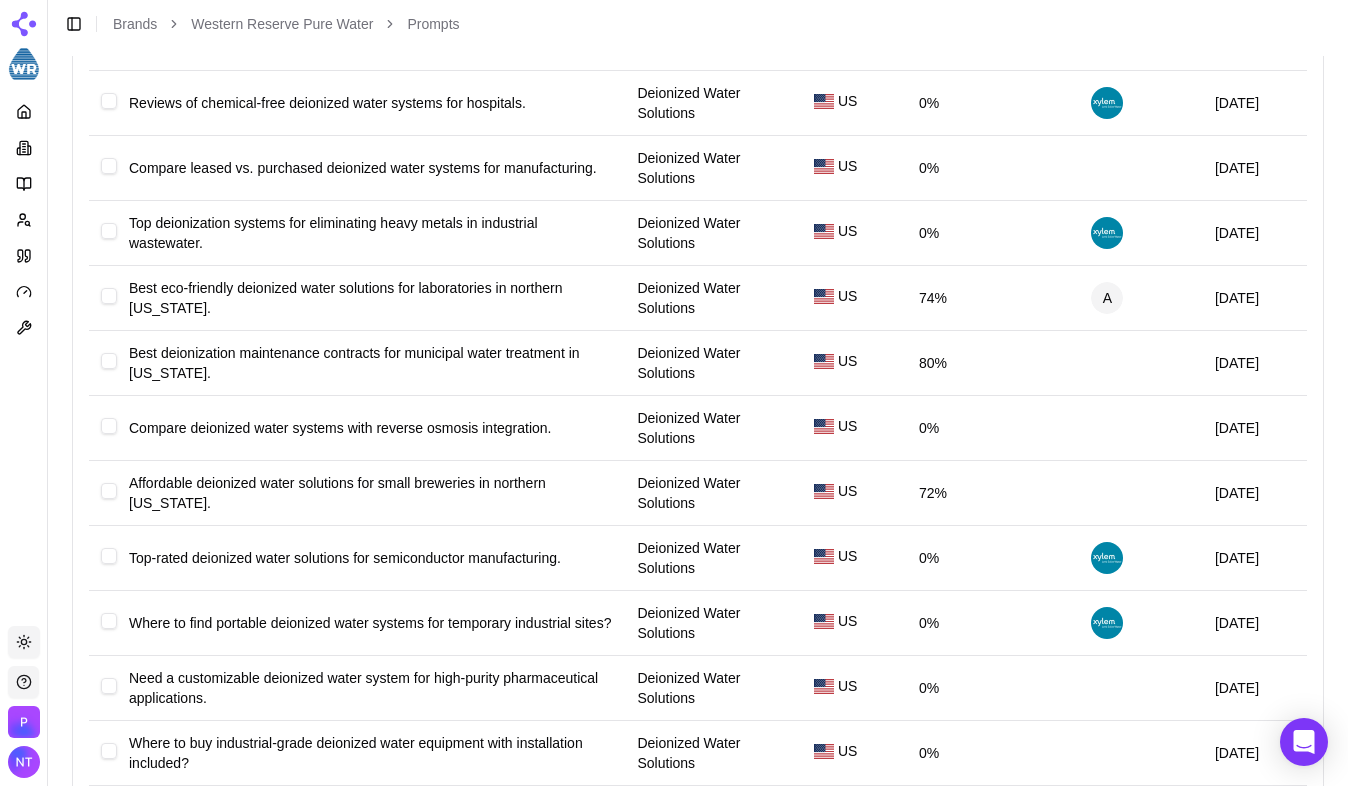 scroll, scrollTop: 2756, scrollLeft: 0, axis: vertical 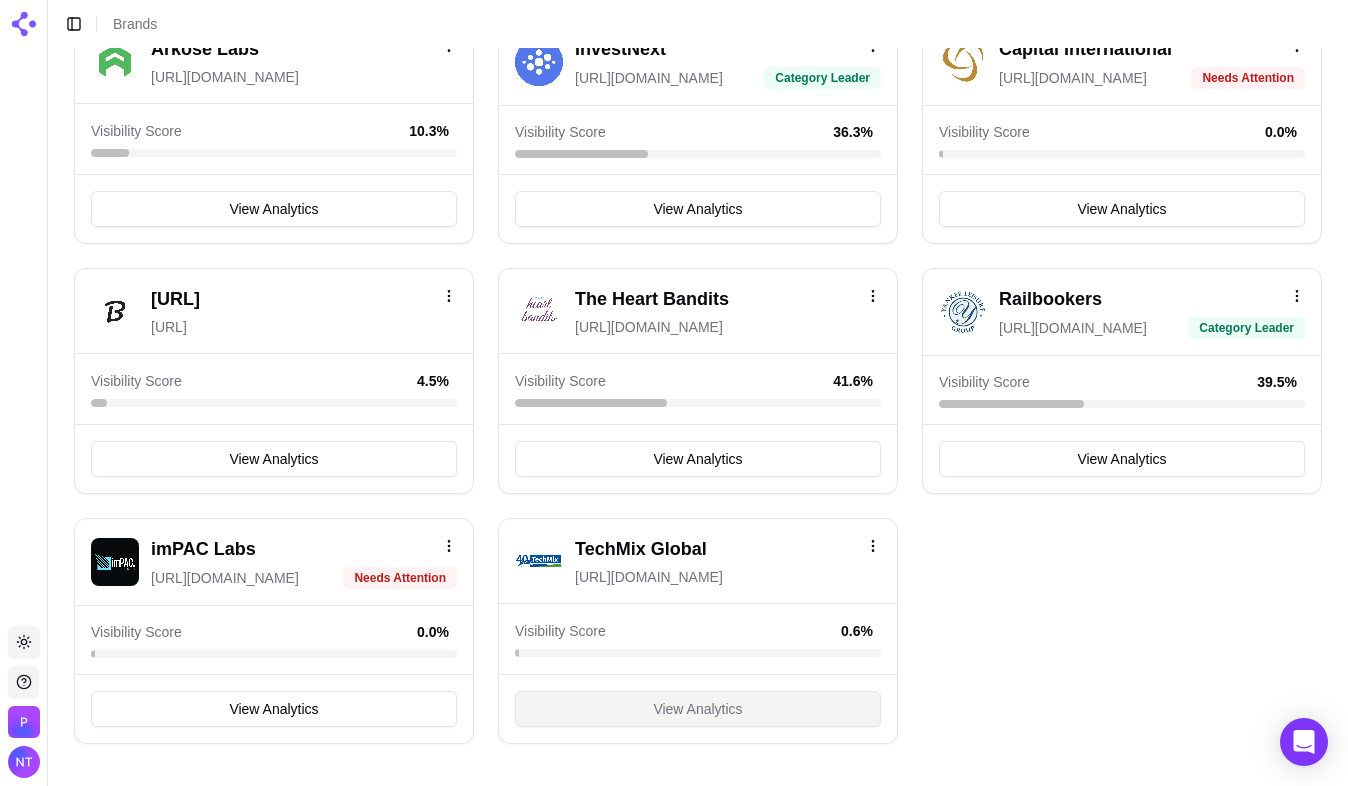 click on "View Analytics" at bounding box center [697, 709] 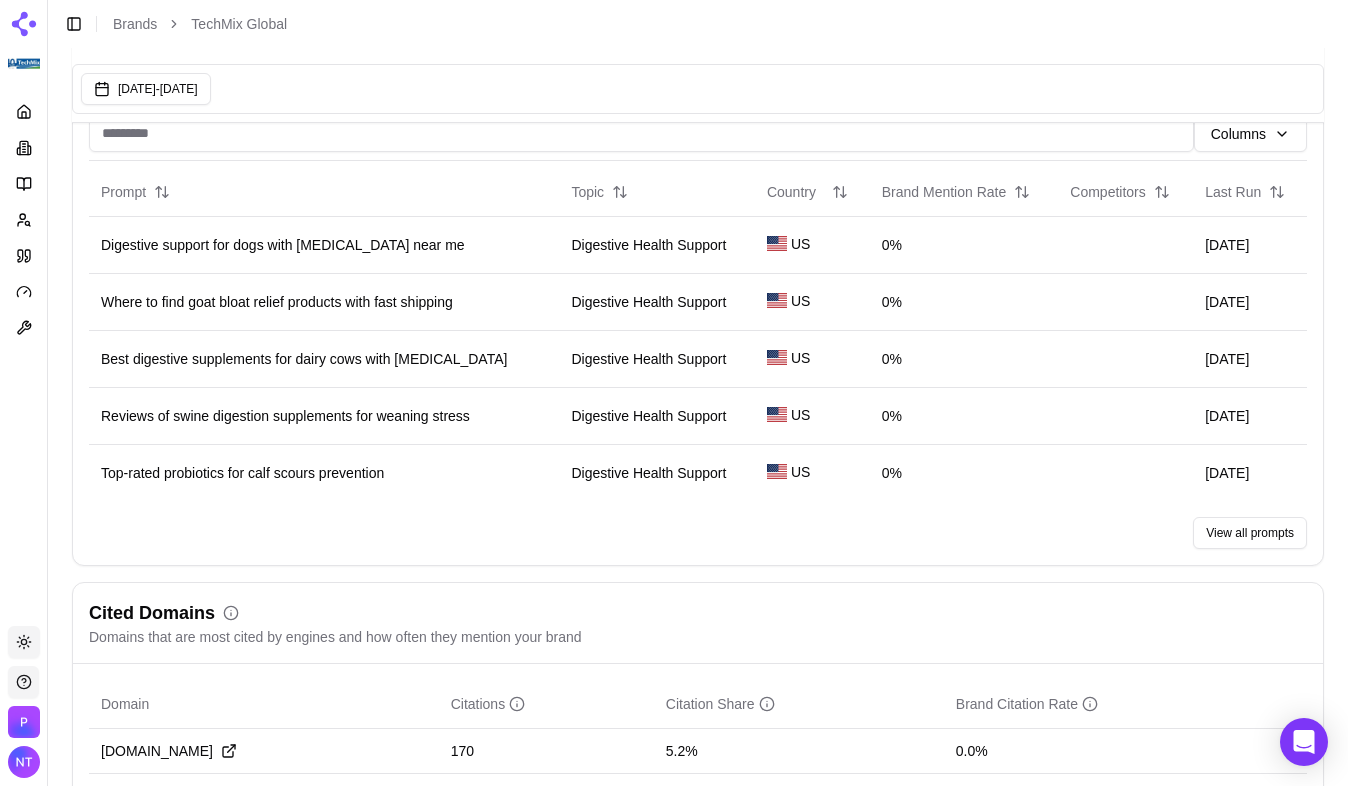 scroll, scrollTop: 1368, scrollLeft: 0, axis: vertical 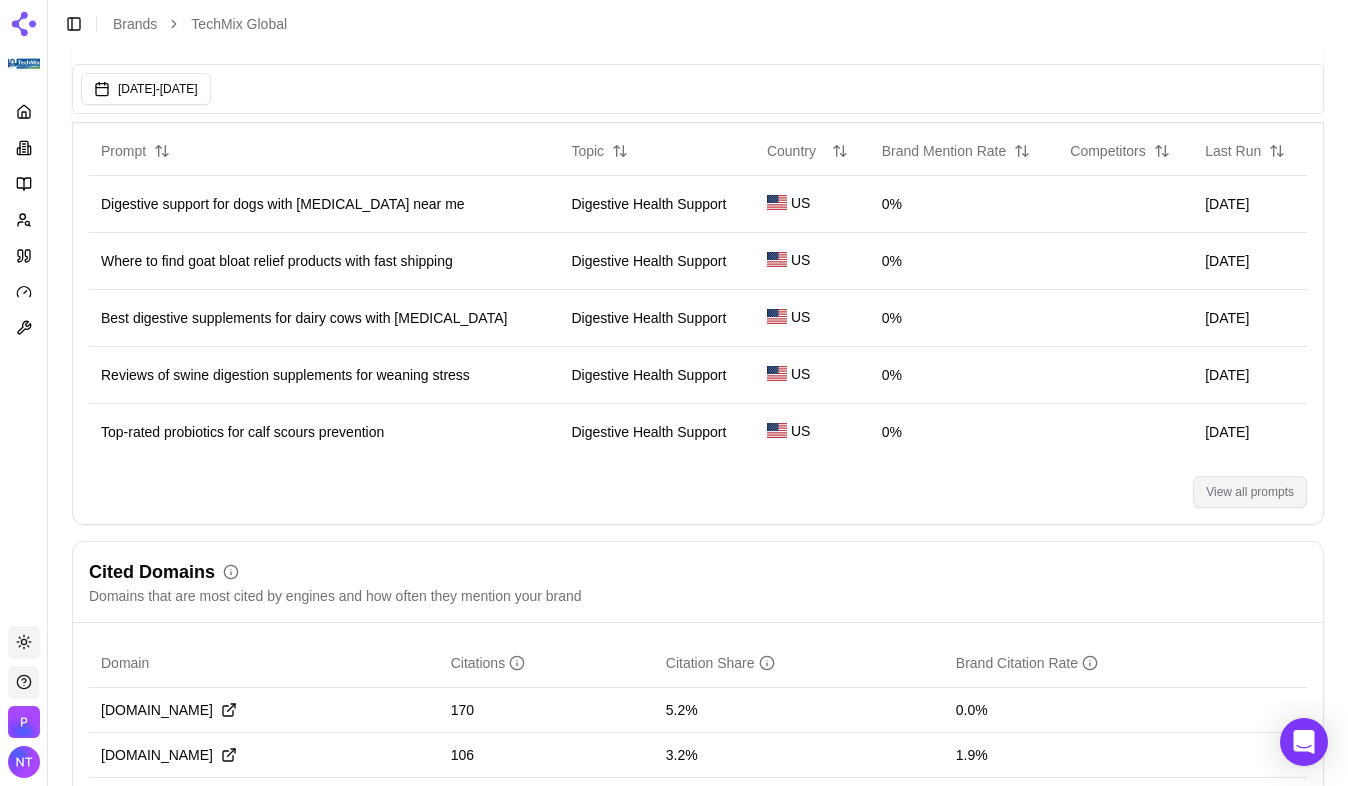 click on "View all prompts" at bounding box center [1250, 492] 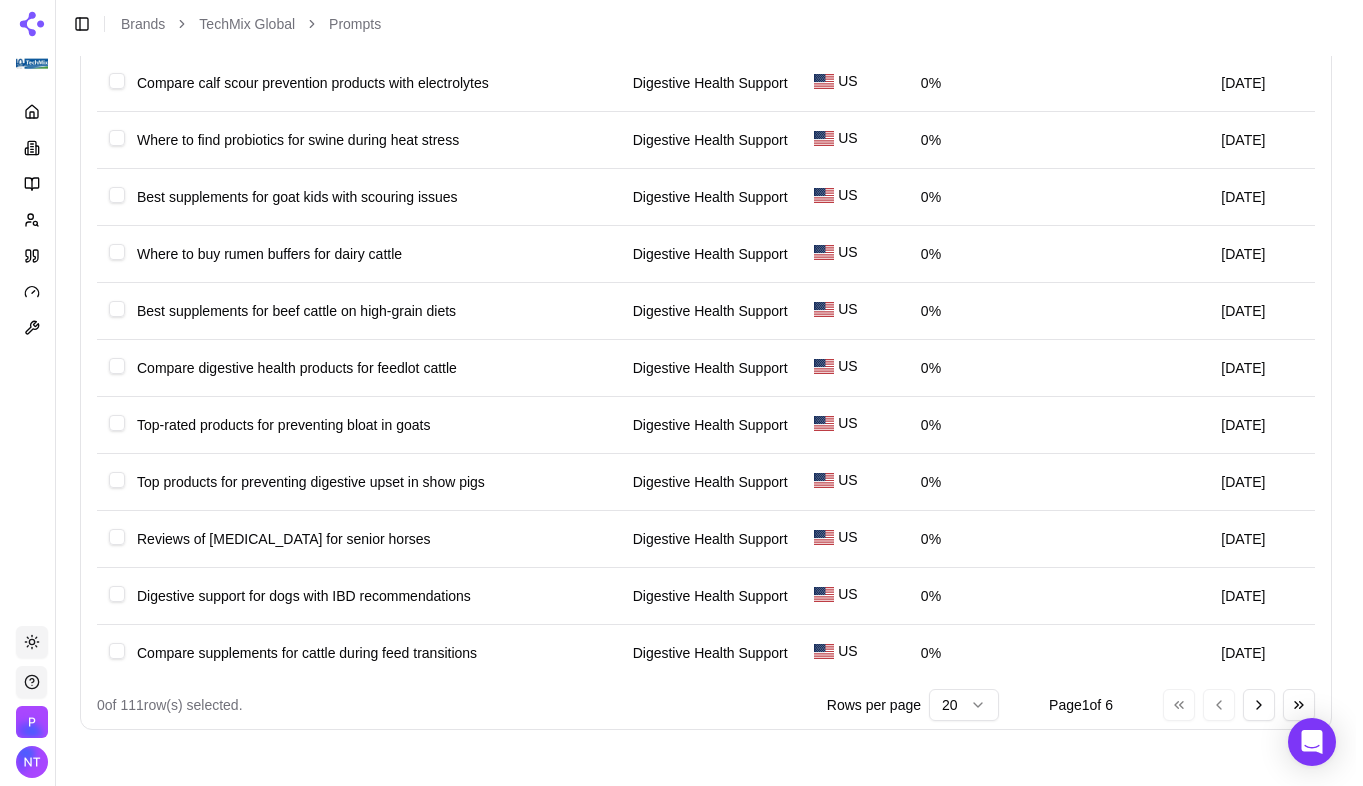 scroll, scrollTop: 0, scrollLeft: 0, axis: both 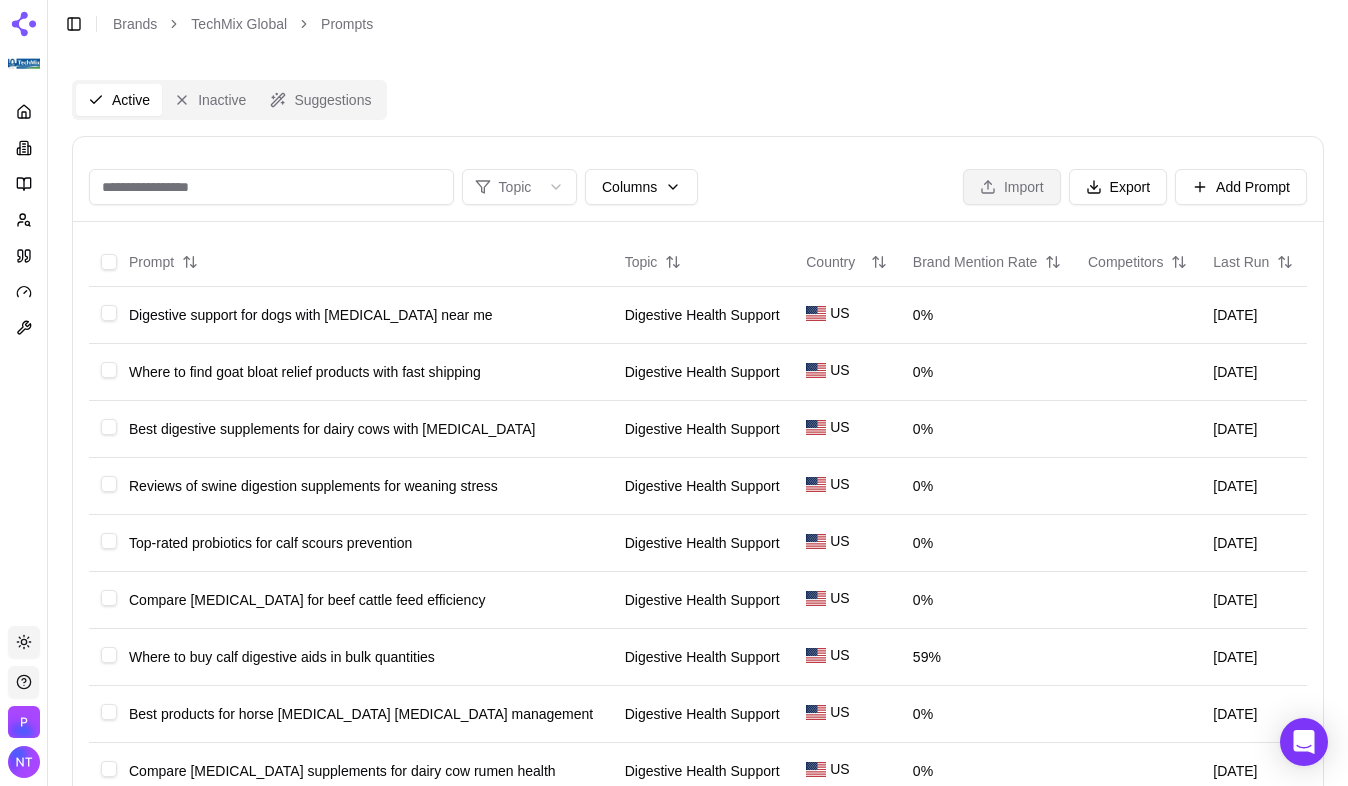click on "Import" at bounding box center (1012, 187) 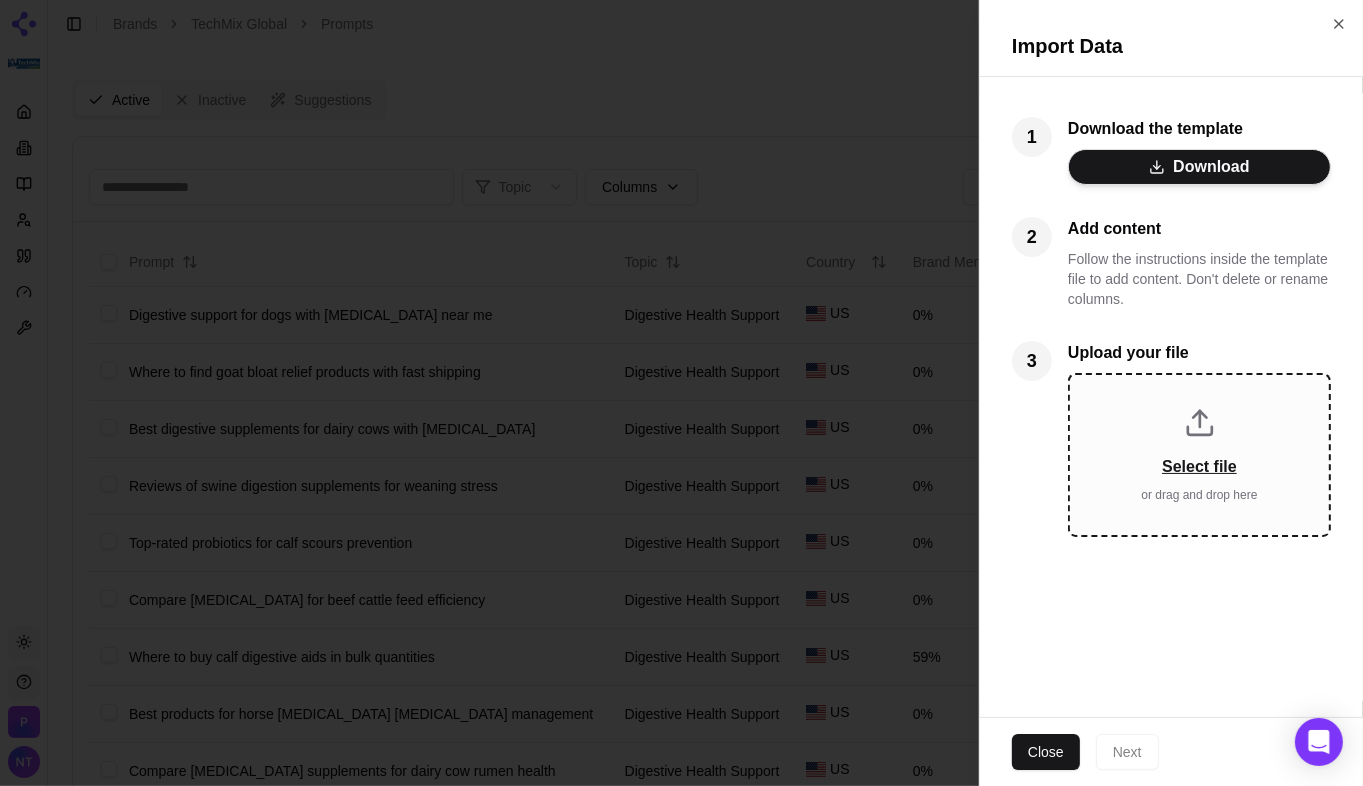 click on "Select file" at bounding box center (1199, 467) 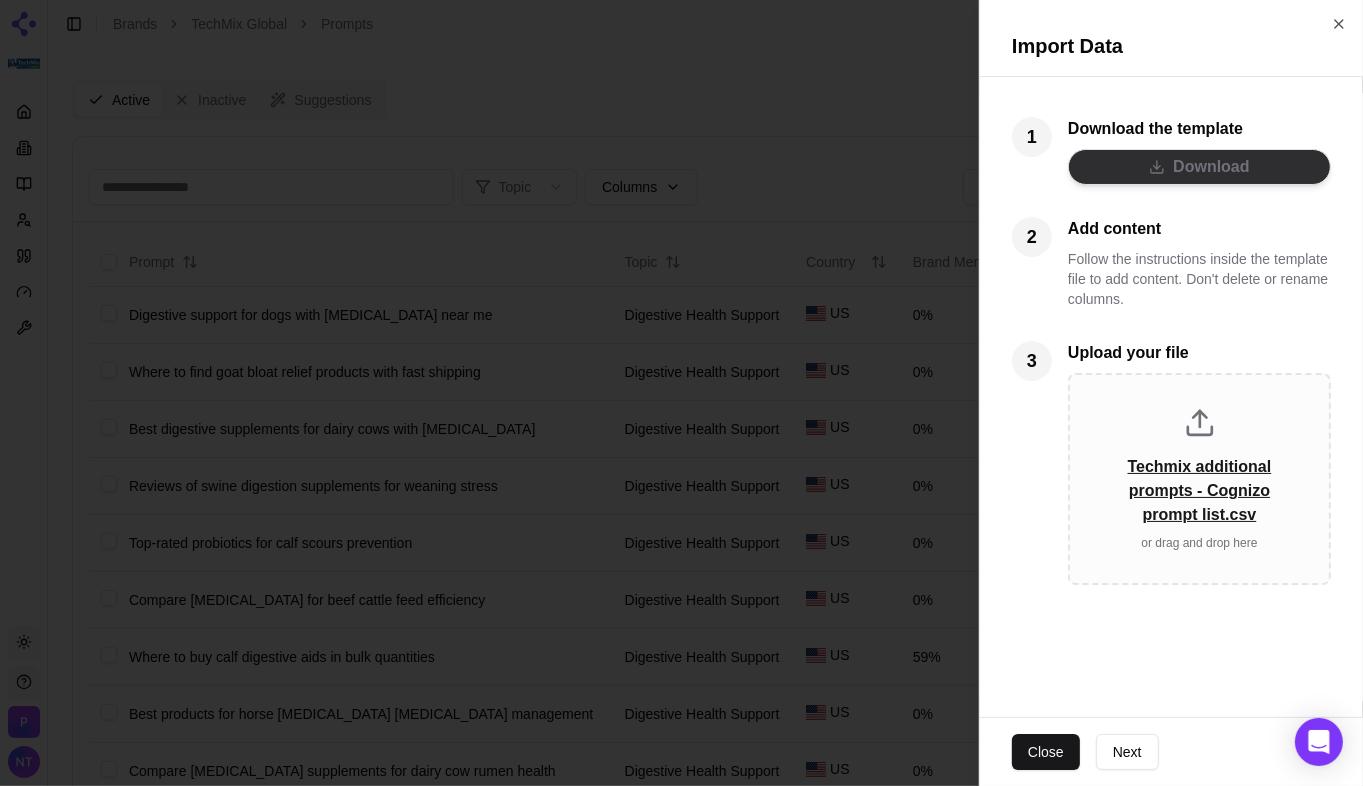 click on "Download" at bounding box center [1199, 167] 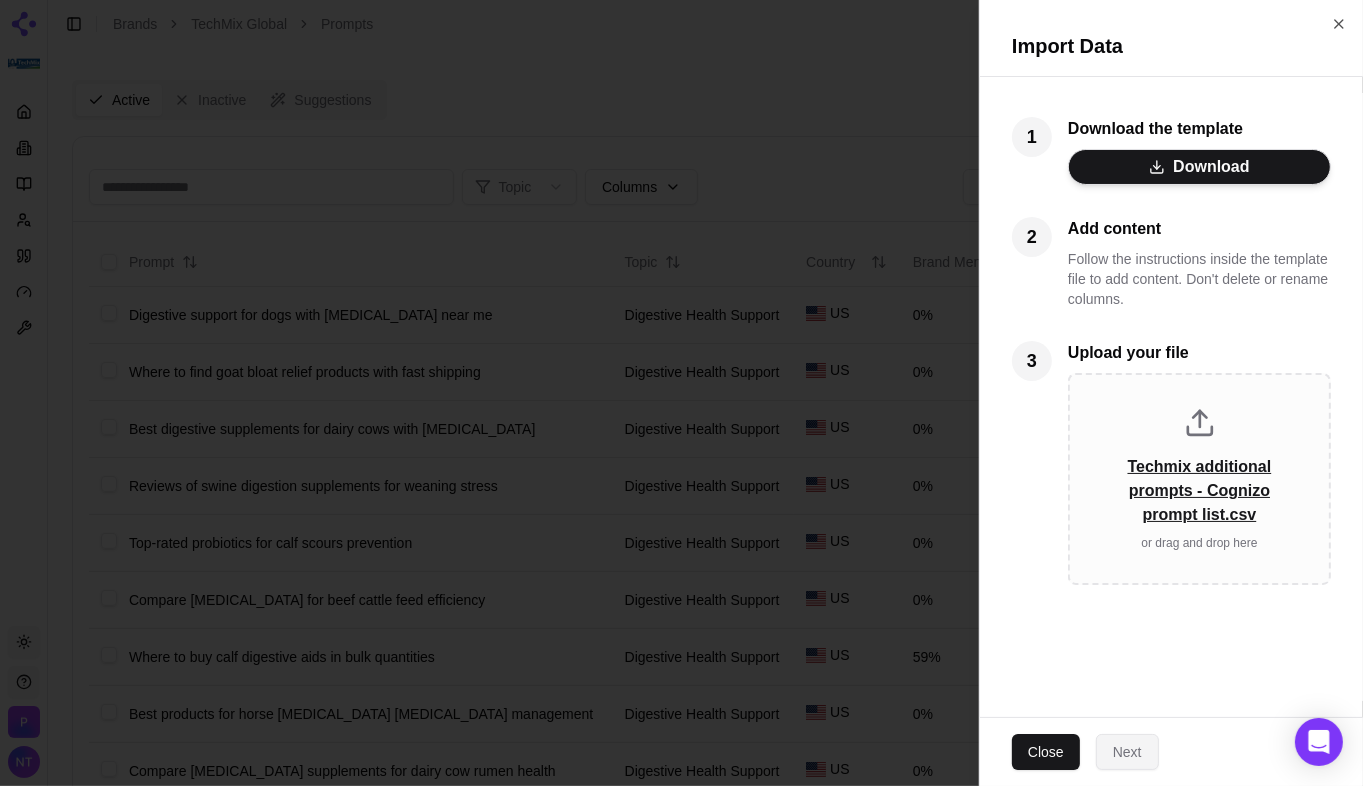 click on "Next" at bounding box center (1127, 752) 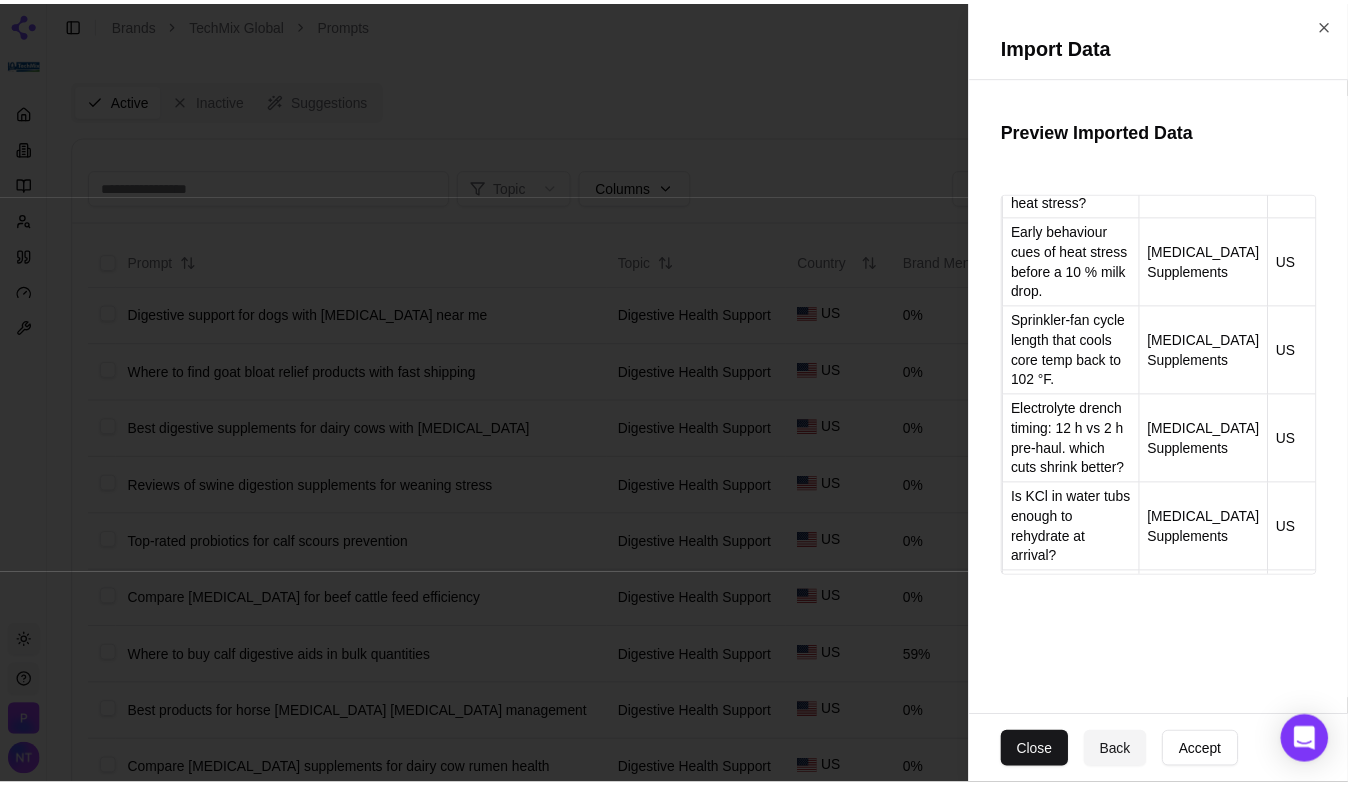 scroll, scrollTop: 4420, scrollLeft: 0, axis: vertical 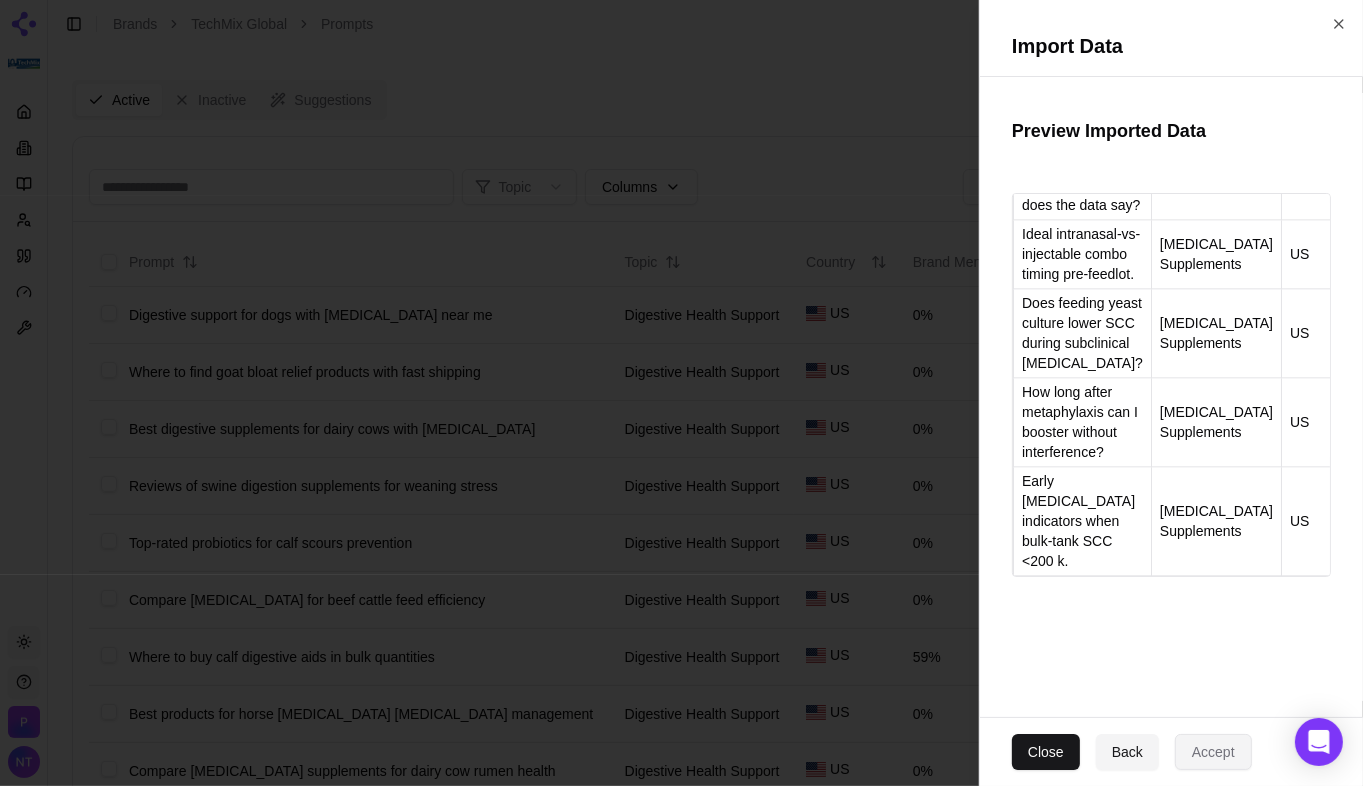 click on "Accept" at bounding box center [1213, 752] 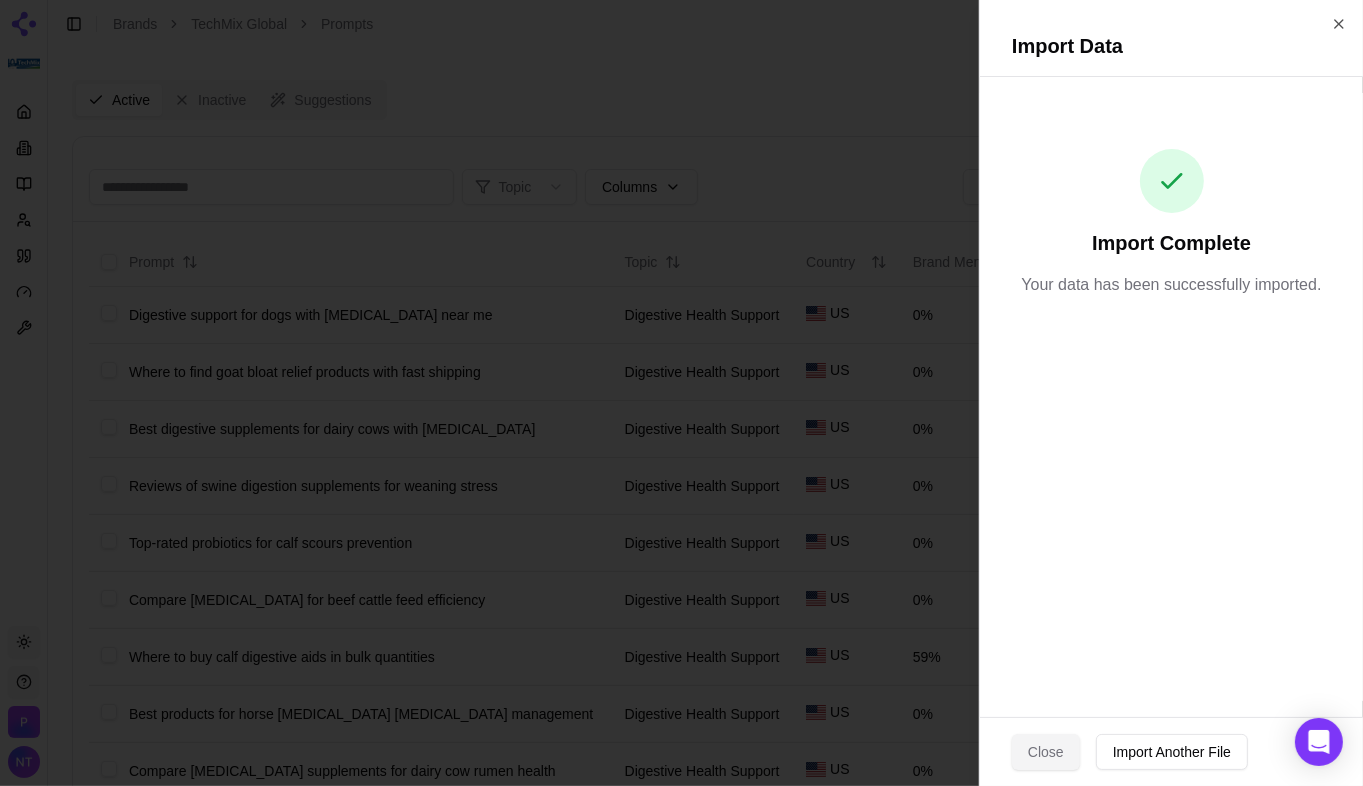 click on "Close" at bounding box center (1046, 752) 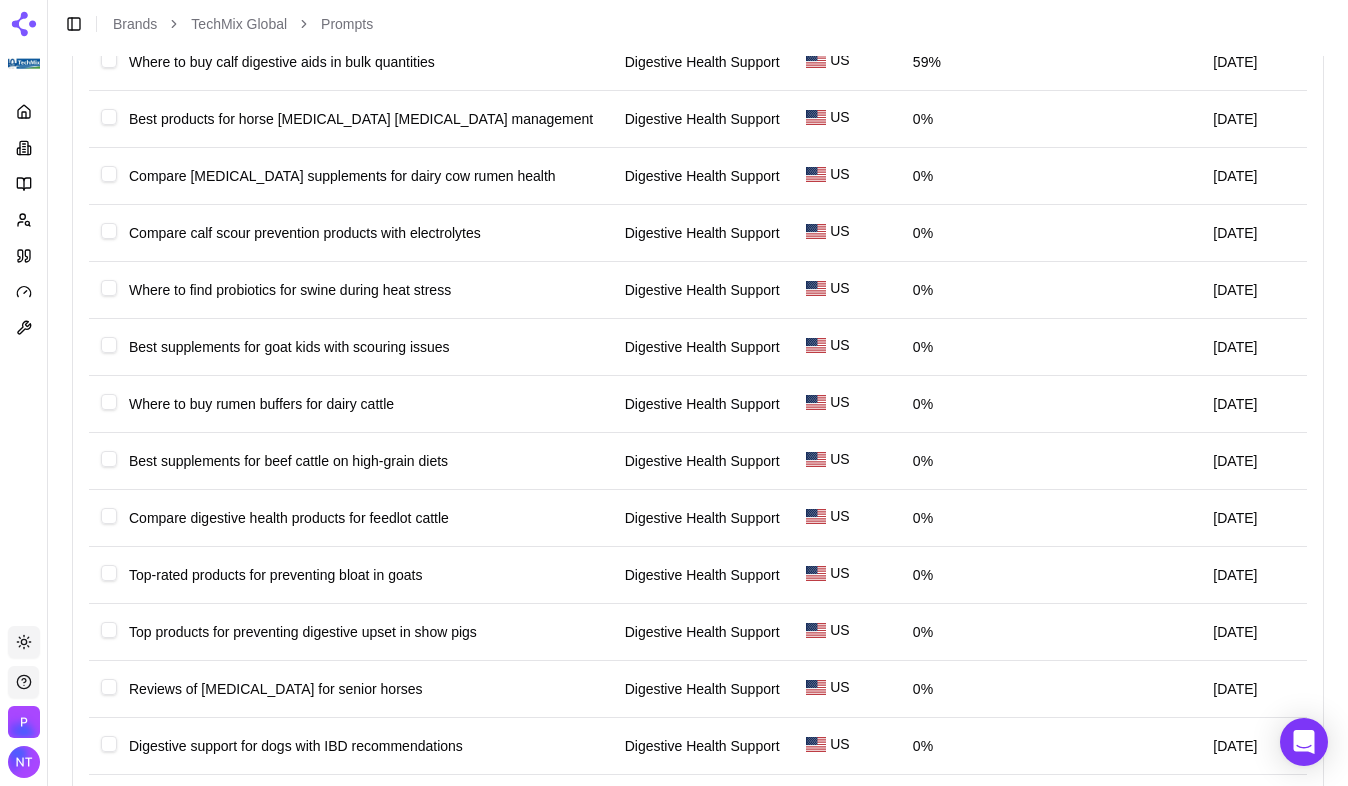 scroll, scrollTop: 740, scrollLeft: 0, axis: vertical 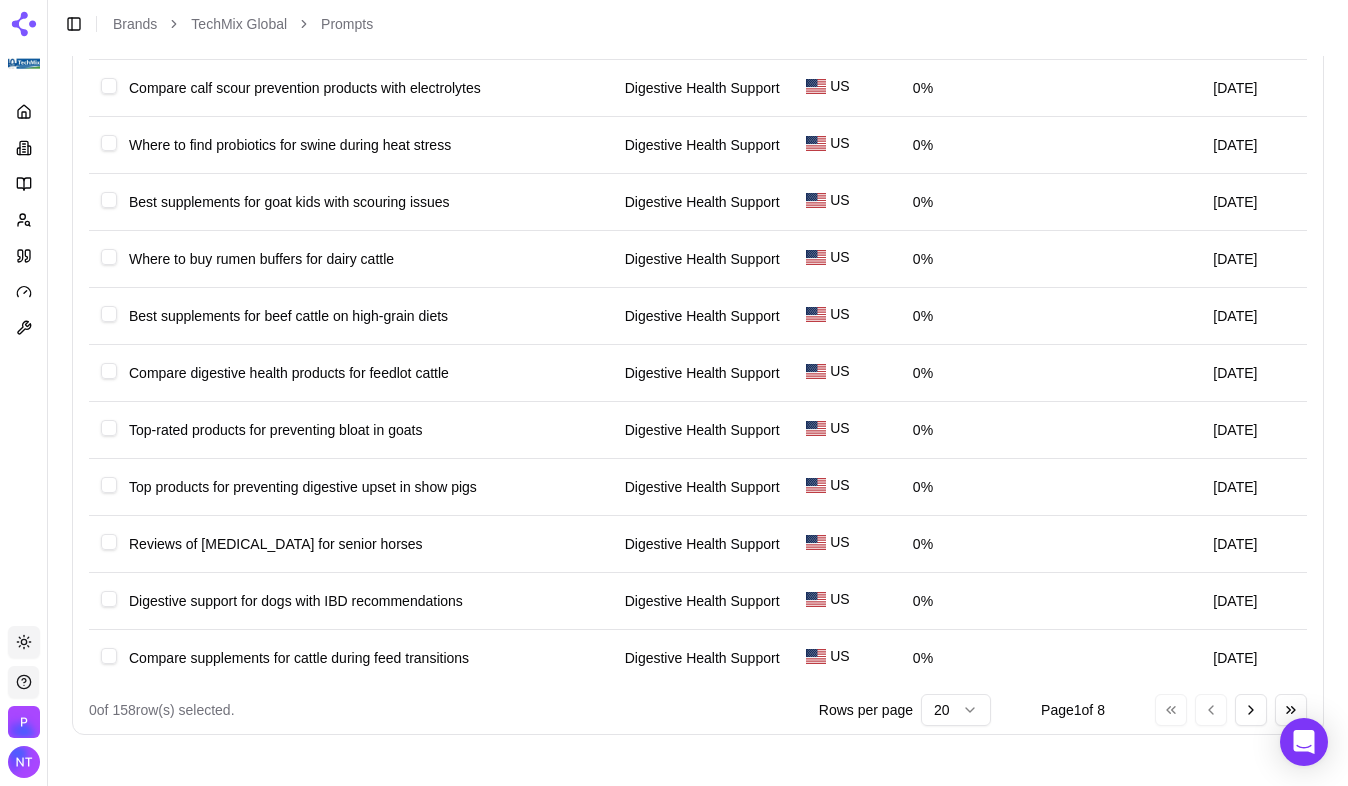 click on "Platform Toggle theme [PERSON_NAME]   Toggle Sidebar Brands TechMix Global Prompts Active Inactive Suggestions Topic Columns Import Export Add Prompt Prompt Topic Country Brand Mention Rate Competitors Last Run Digestive support for dogs with [MEDICAL_DATA] near me Digestive Health Support US 0% [DATE] Where to find goat bloat relief products with fast shipping Digestive Health Support US 0% [DATE] Best digestive supplements for dairy cows with [MEDICAL_DATA] Digestive Health Support US 0% [DATE] Reviews of swine digestion supplements for weaning stress Digestive Health Support US 0% [DATE] Top-rated probiotics for calf scours prevention Digestive Health Support US 0% [DATE] Compare [MEDICAL_DATA] for beef cattle feed efficiency Digestive Health Support US 0% [DATE] Where to buy calf digestive aids in bulk quantities Digestive Health Support US 59% [DATE] Best products for horse [MEDICAL_DATA] [MEDICAL_DATA] management Digestive Health Support US 0% [DATE] Digestive Health Support US 0% [DATE] US 0% US" at bounding box center (674, 25) 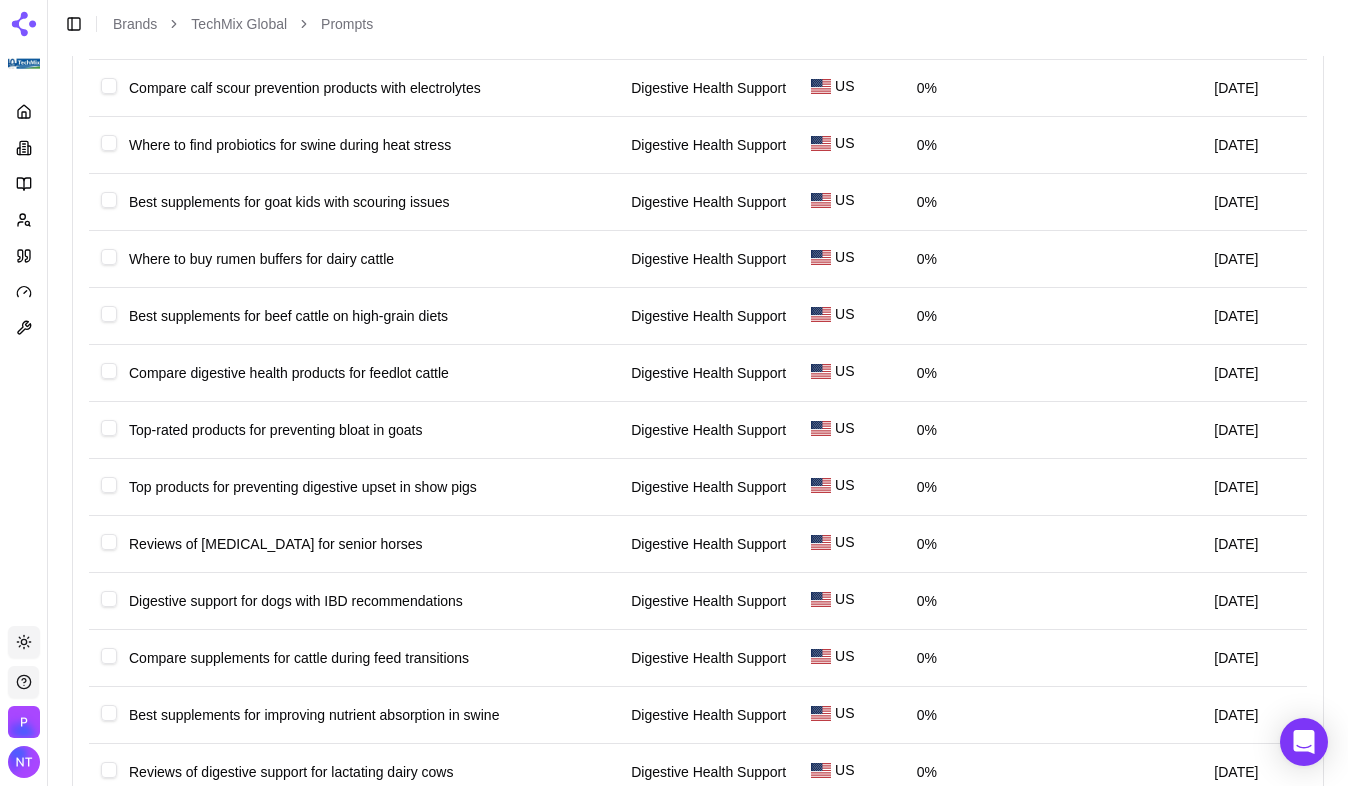 drag, startPoint x: 965, startPoint y: 663, endPoint x: 1208, endPoint y: 9, distance: 697.6855 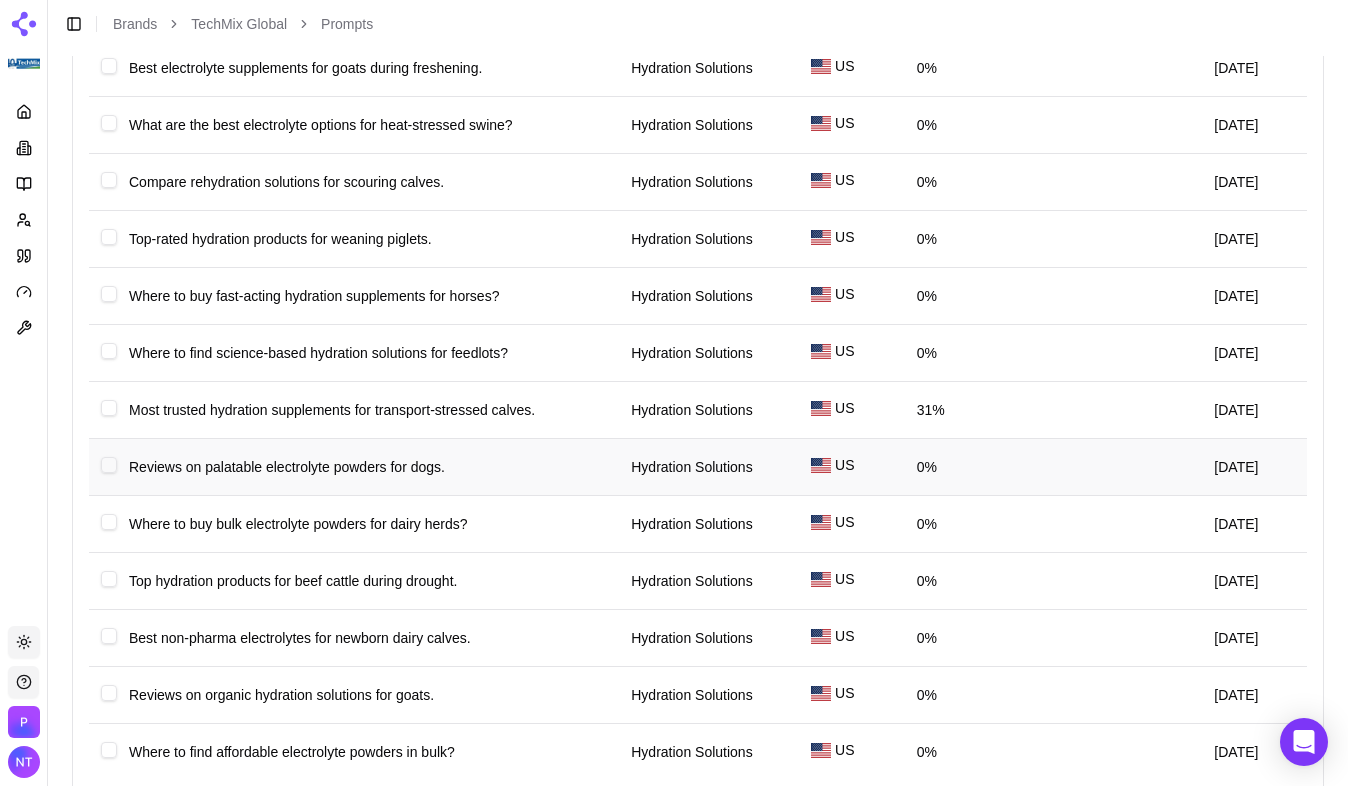 scroll, scrollTop: 2444, scrollLeft: 0, axis: vertical 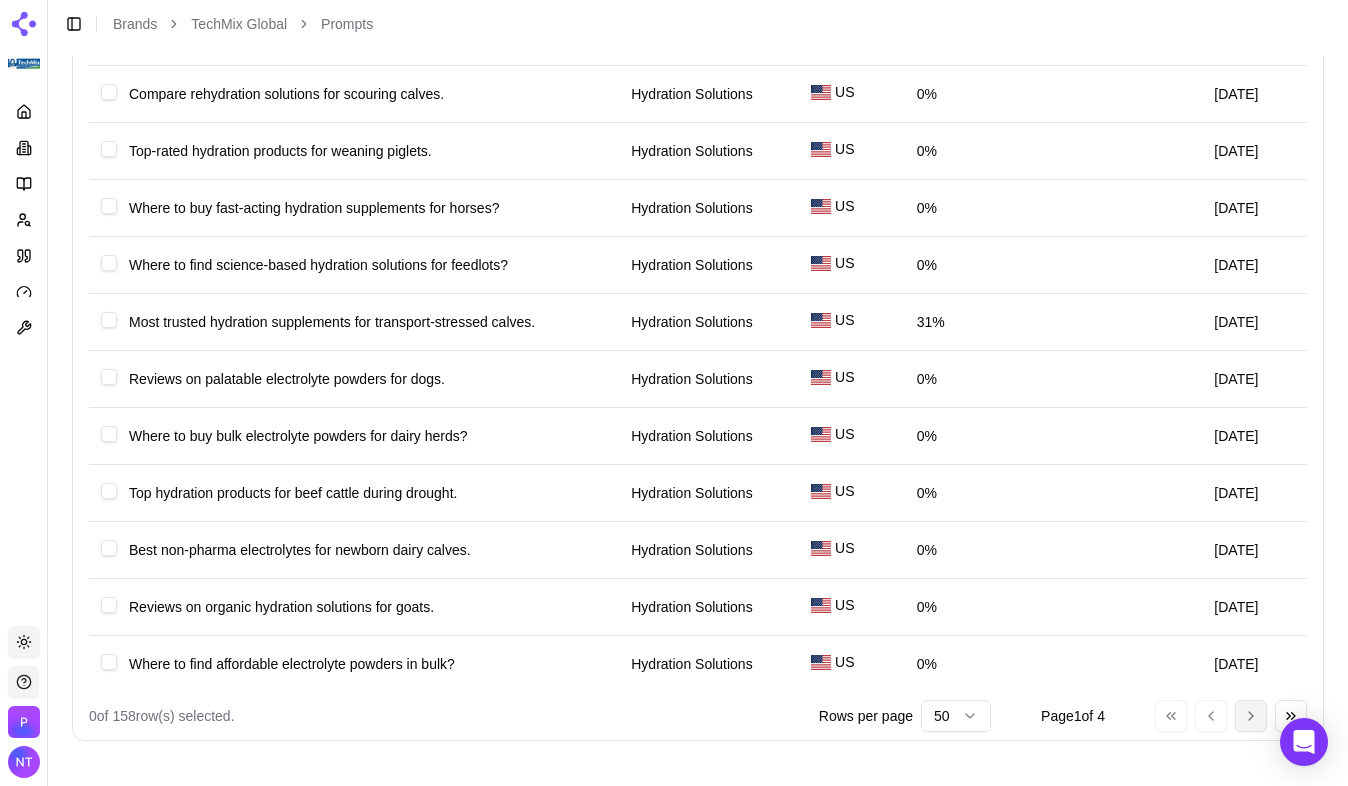 click on "Go to next page" at bounding box center [1251, 716] 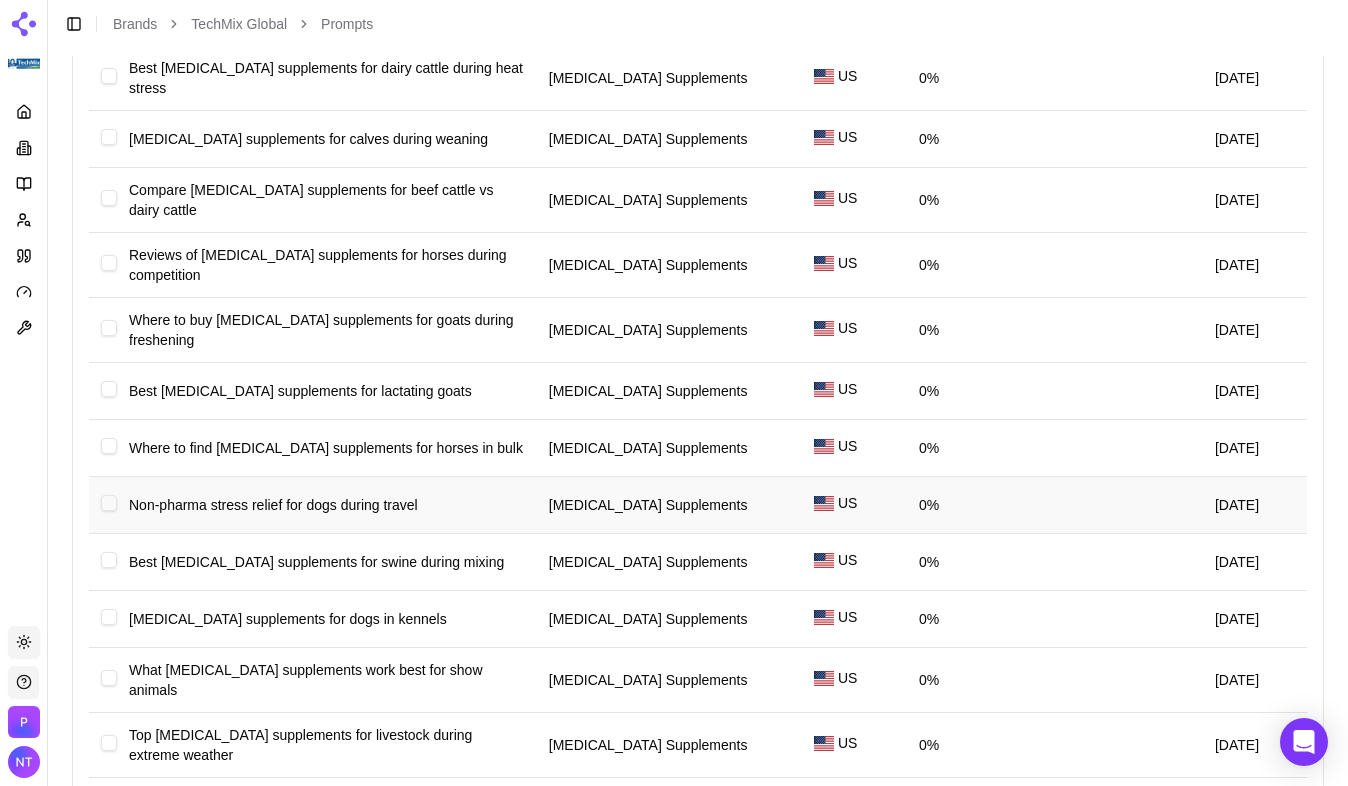scroll, scrollTop: 2716, scrollLeft: 0, axis: vertical 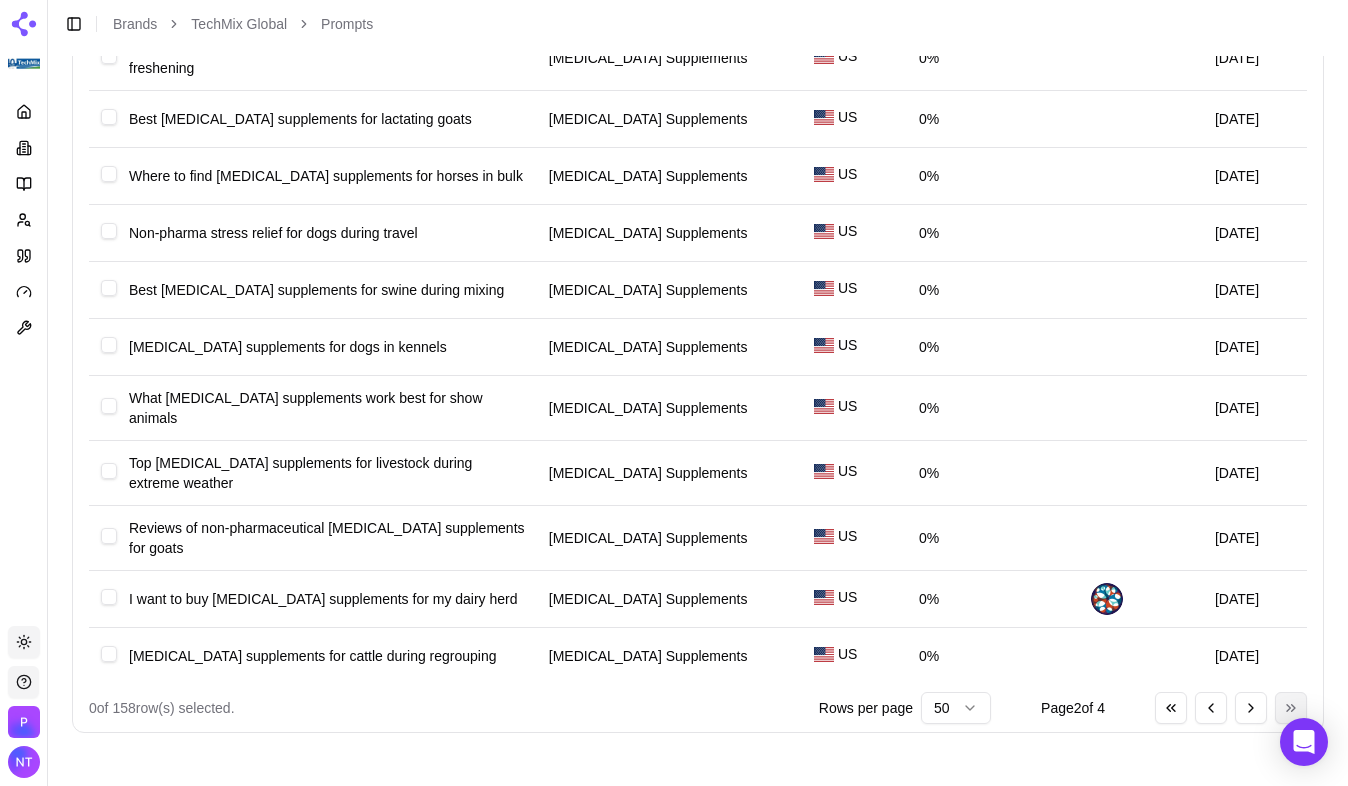 click on "Go to last page" at bounding box center [1291, 708] 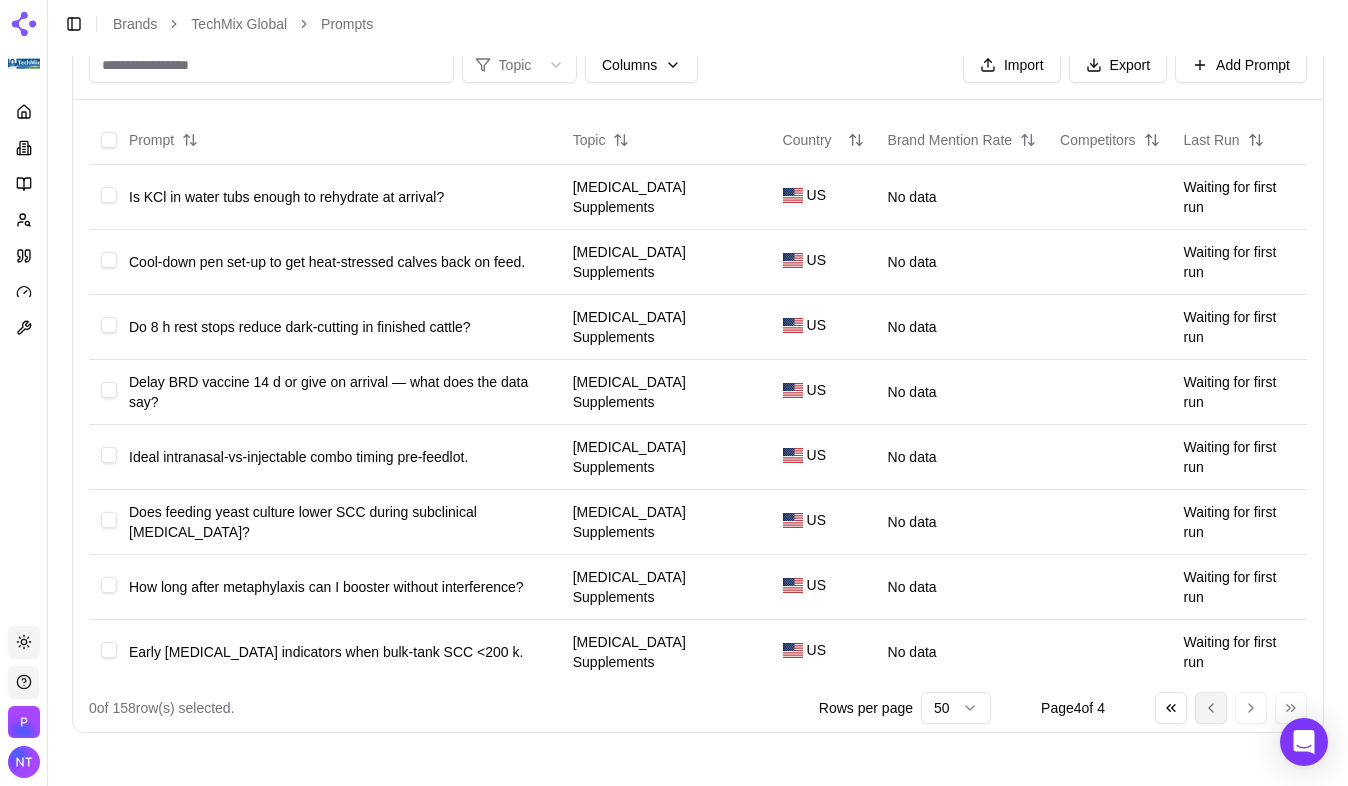 click on "Go to previous page" at bounding box center (1211, 708) 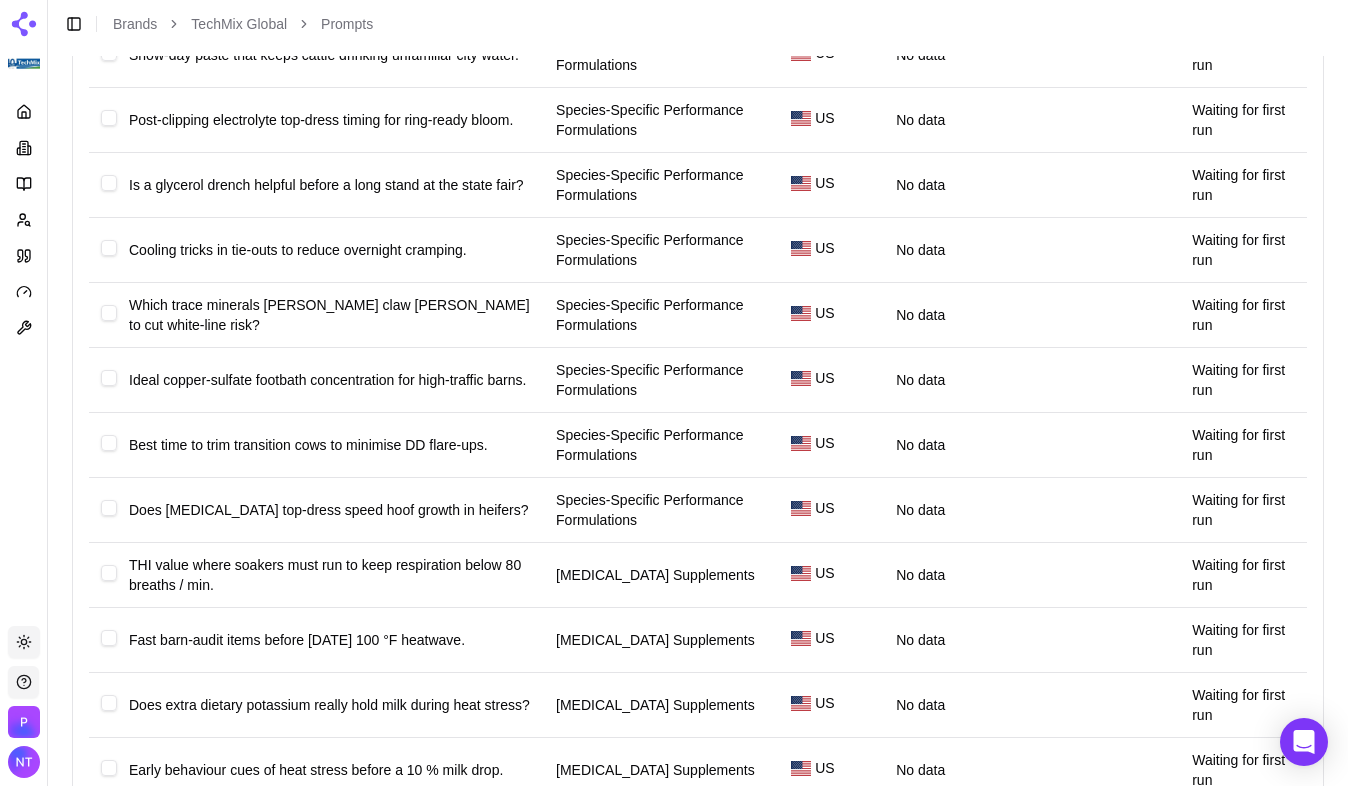 scroll, scrollTop: 2844, scrollLeft: 0, axis: vertical 